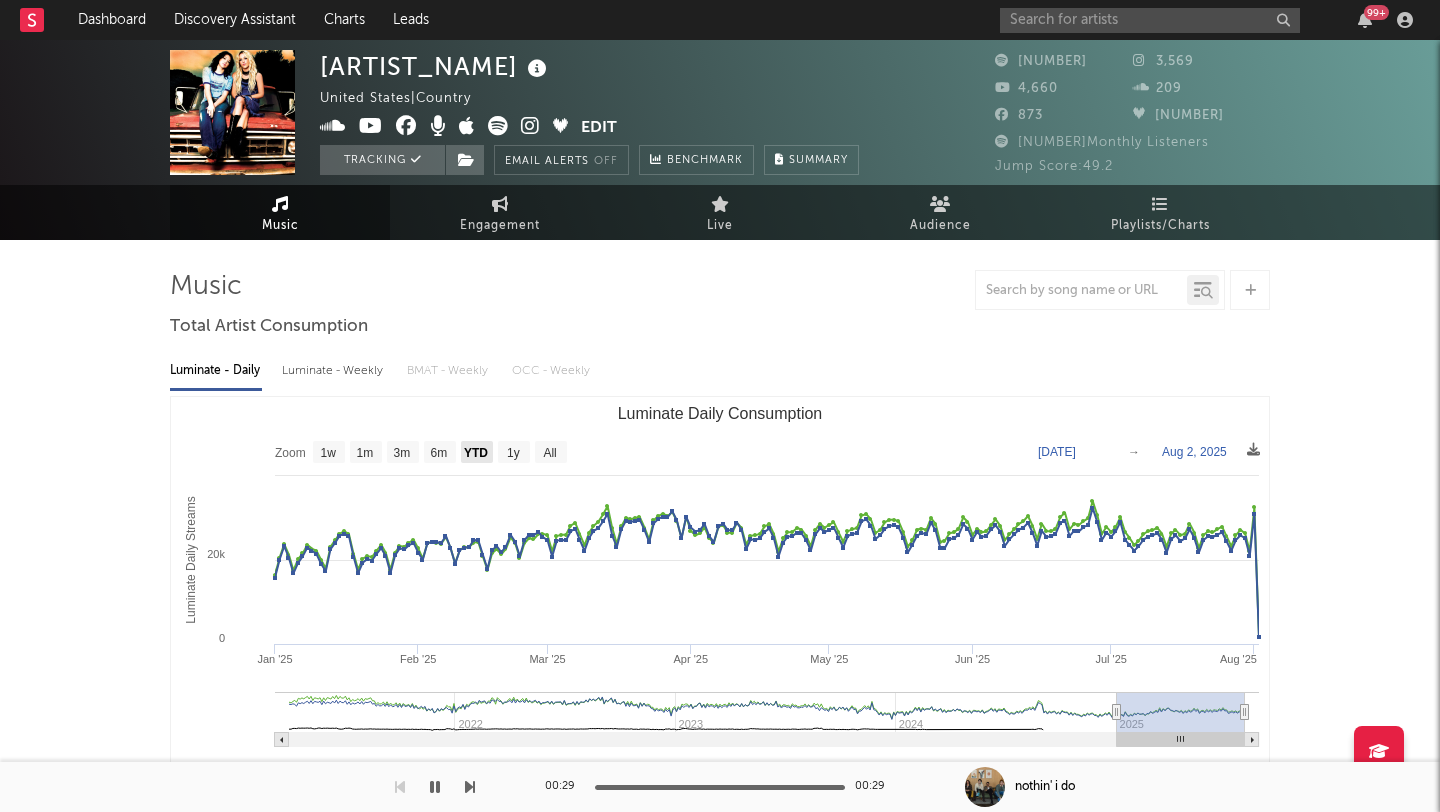 select on "YTD" 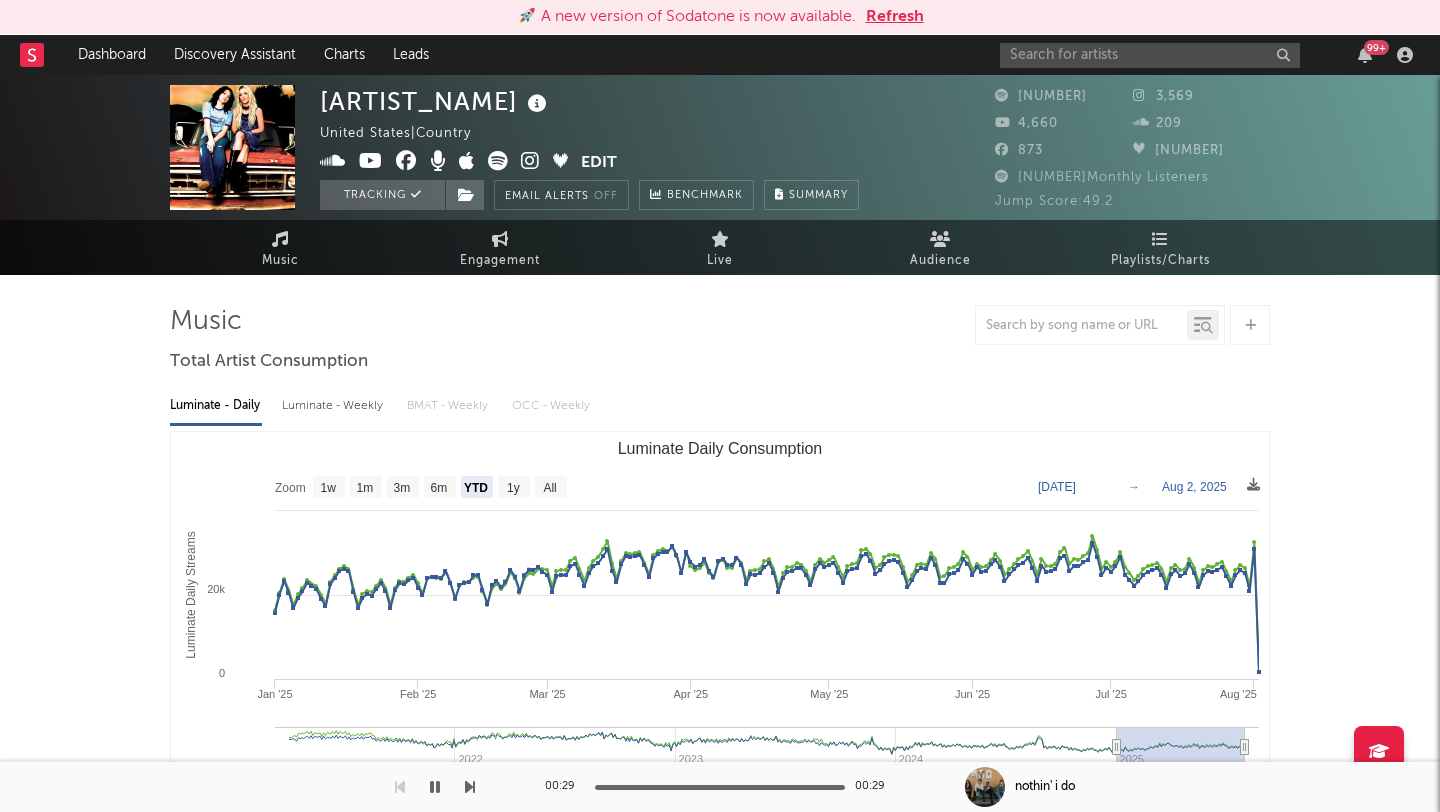 click on "Refresh" at bounding box center [895, 17] 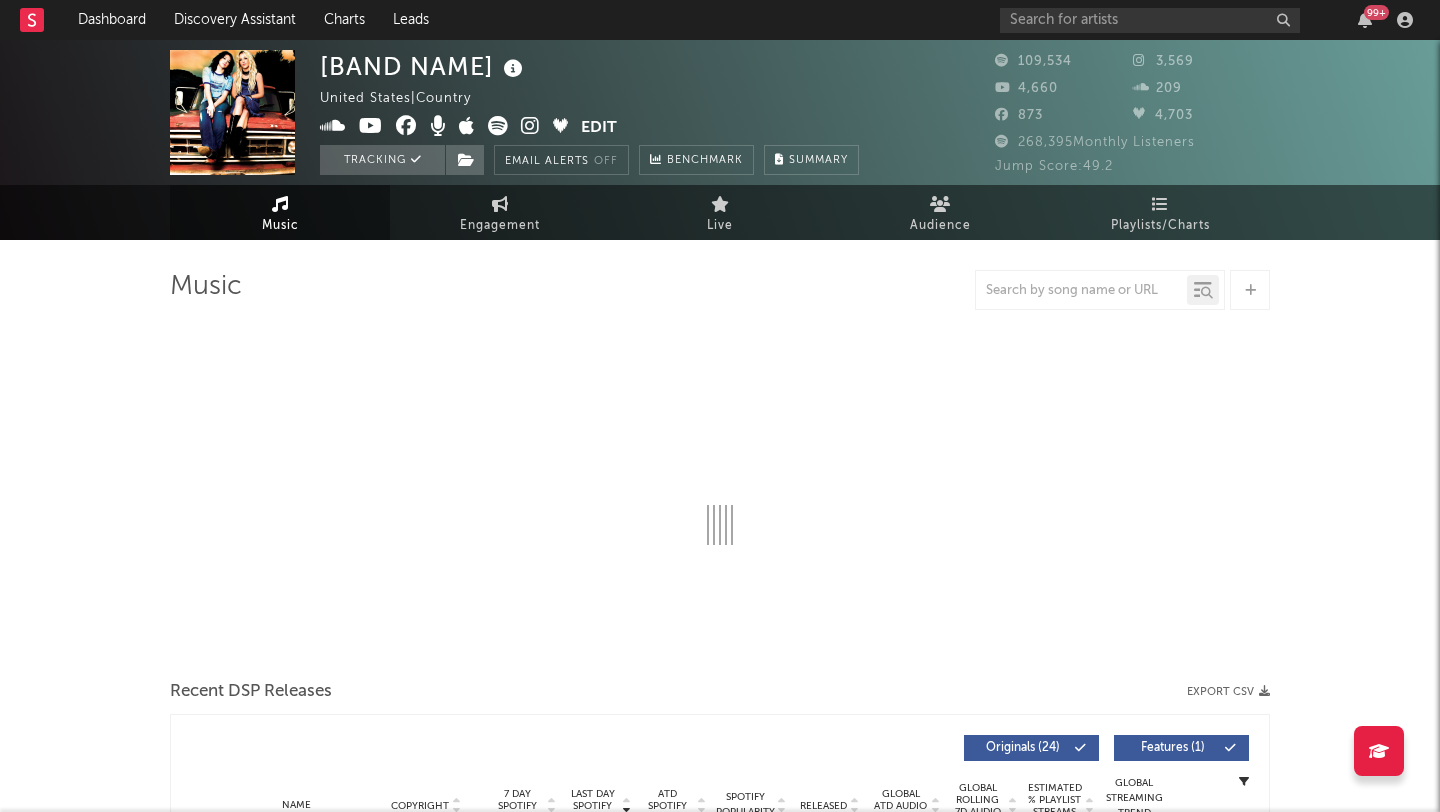 scroll, scrollTop: 0, scrollLeft: 0, axis: both 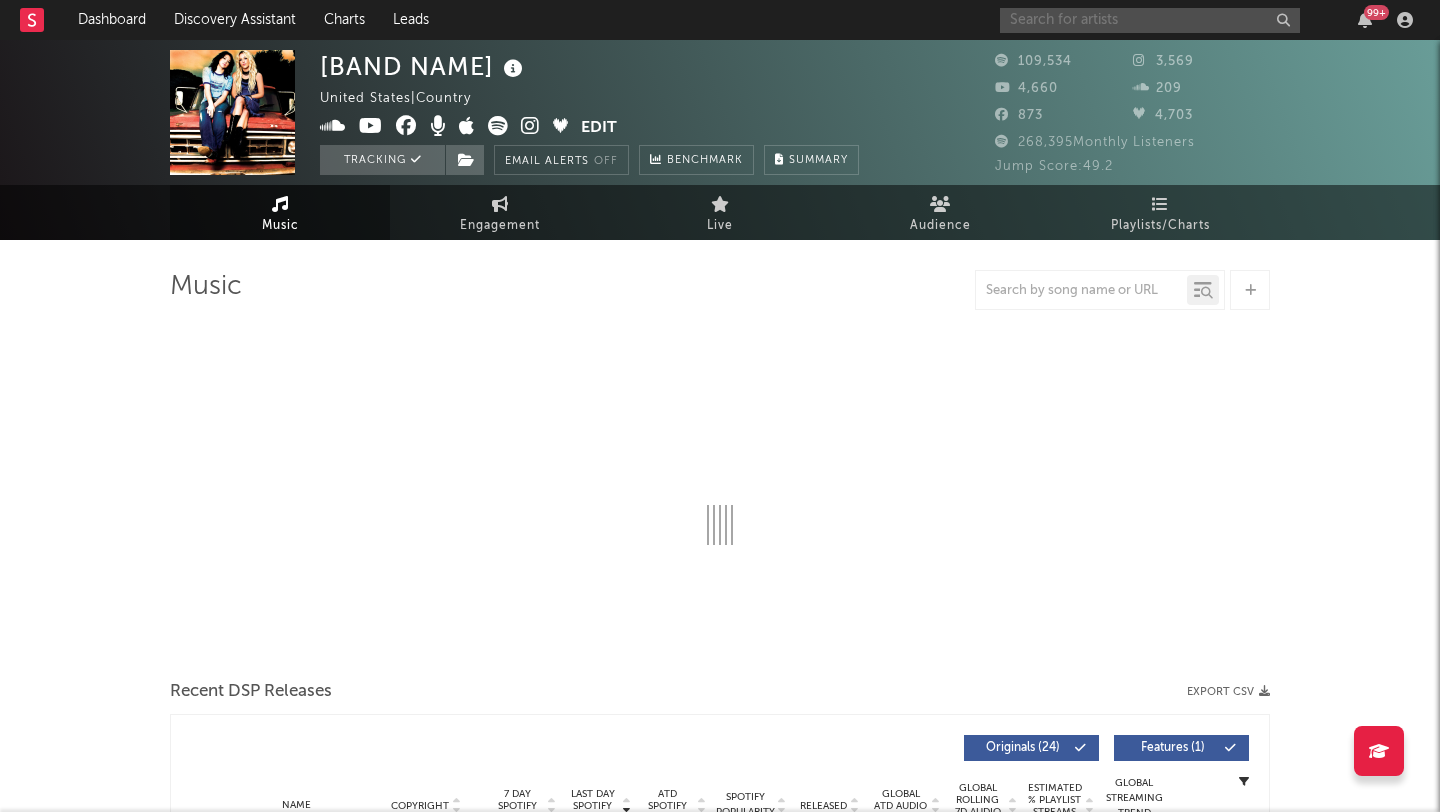 click at bounding box center (1150, 20) 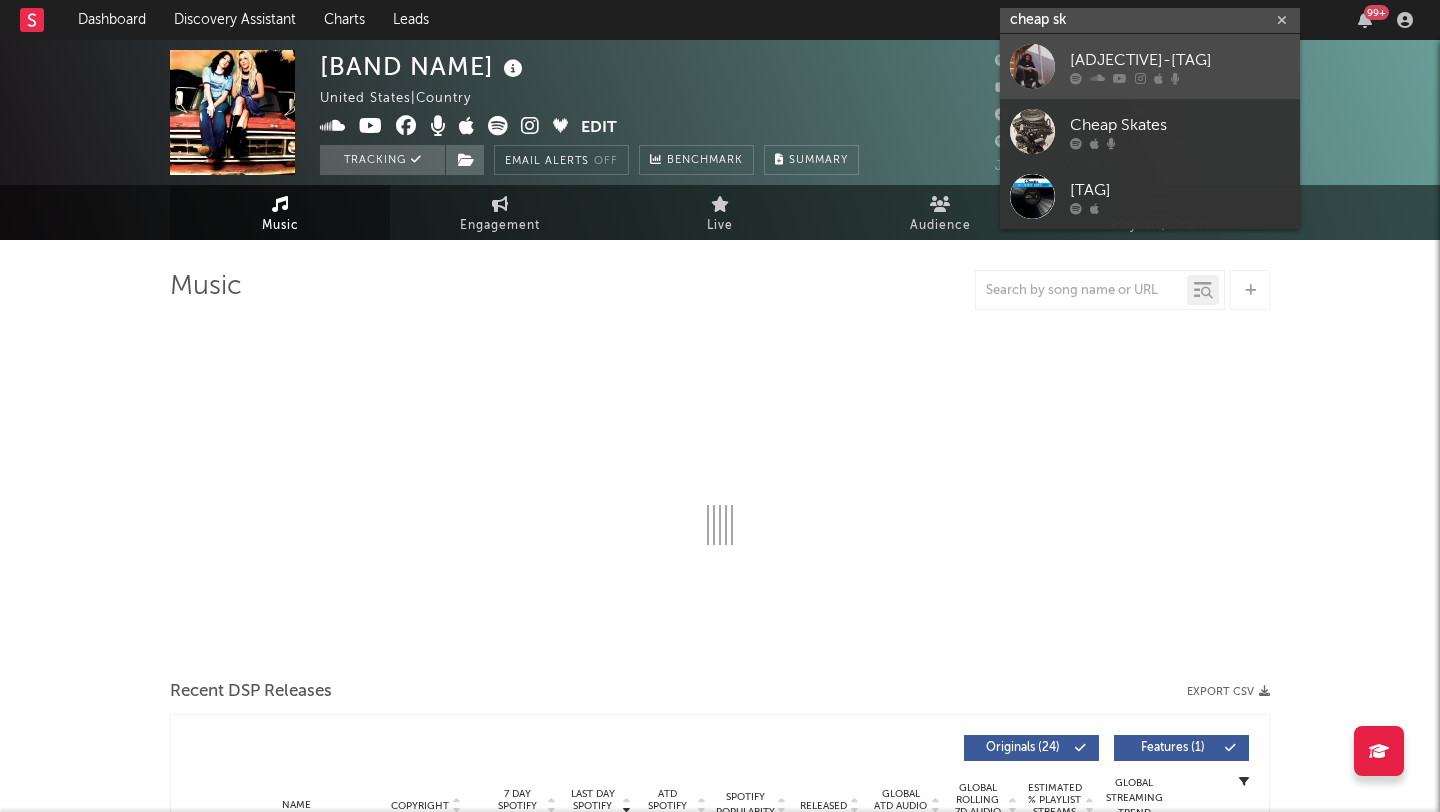type on "cheap sk" 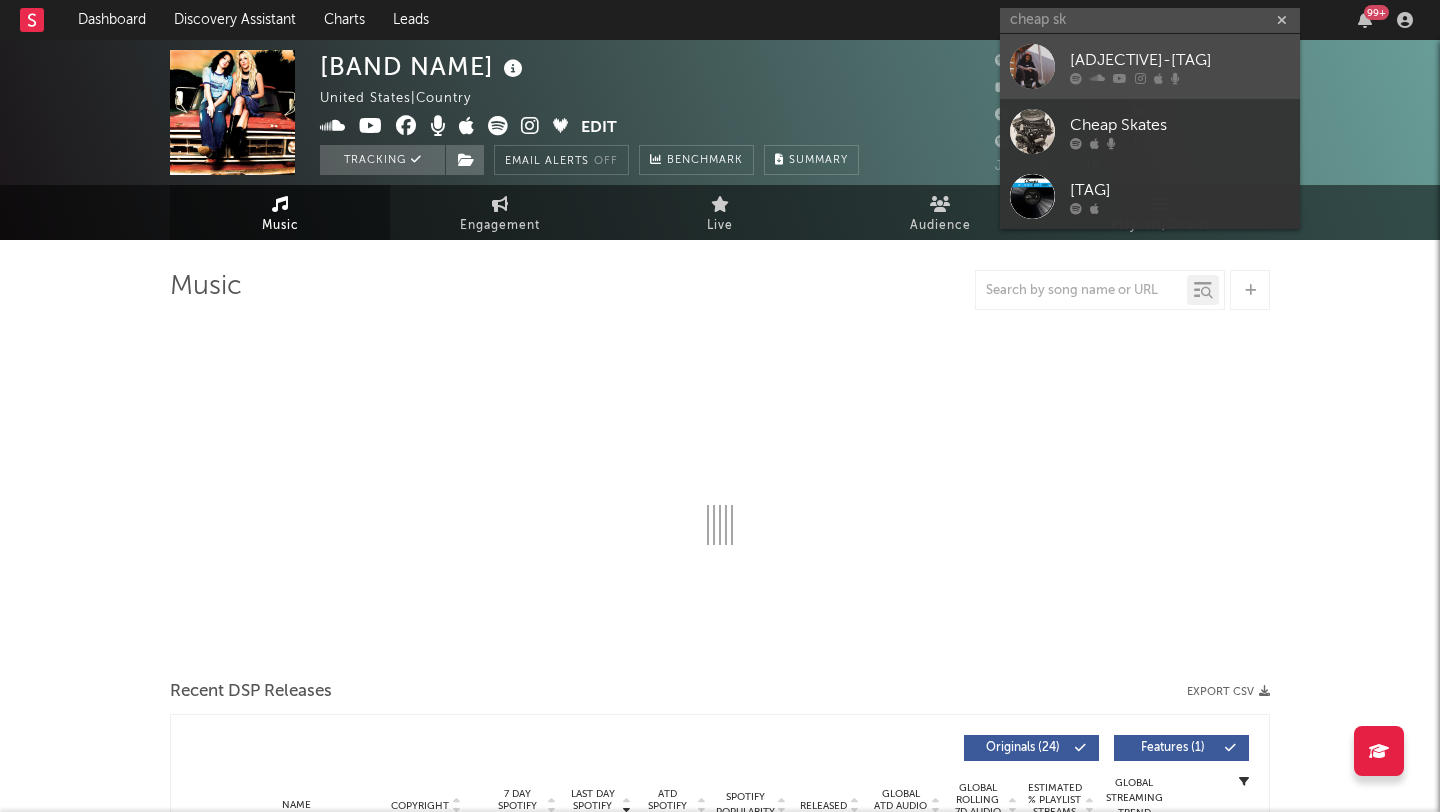 click on "[ADJECTIVE]-[TAG]" at bounding box center (1180, 60) 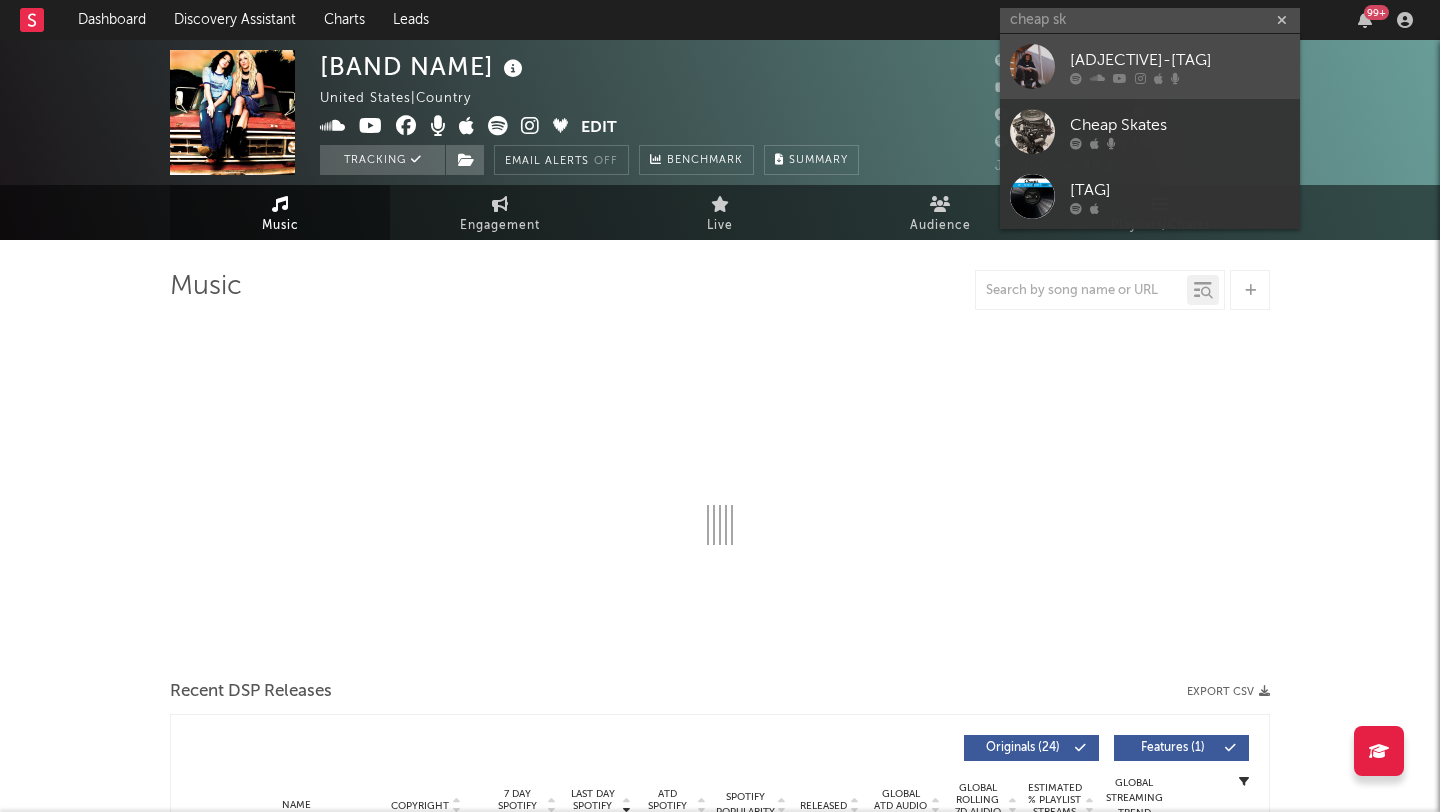 type 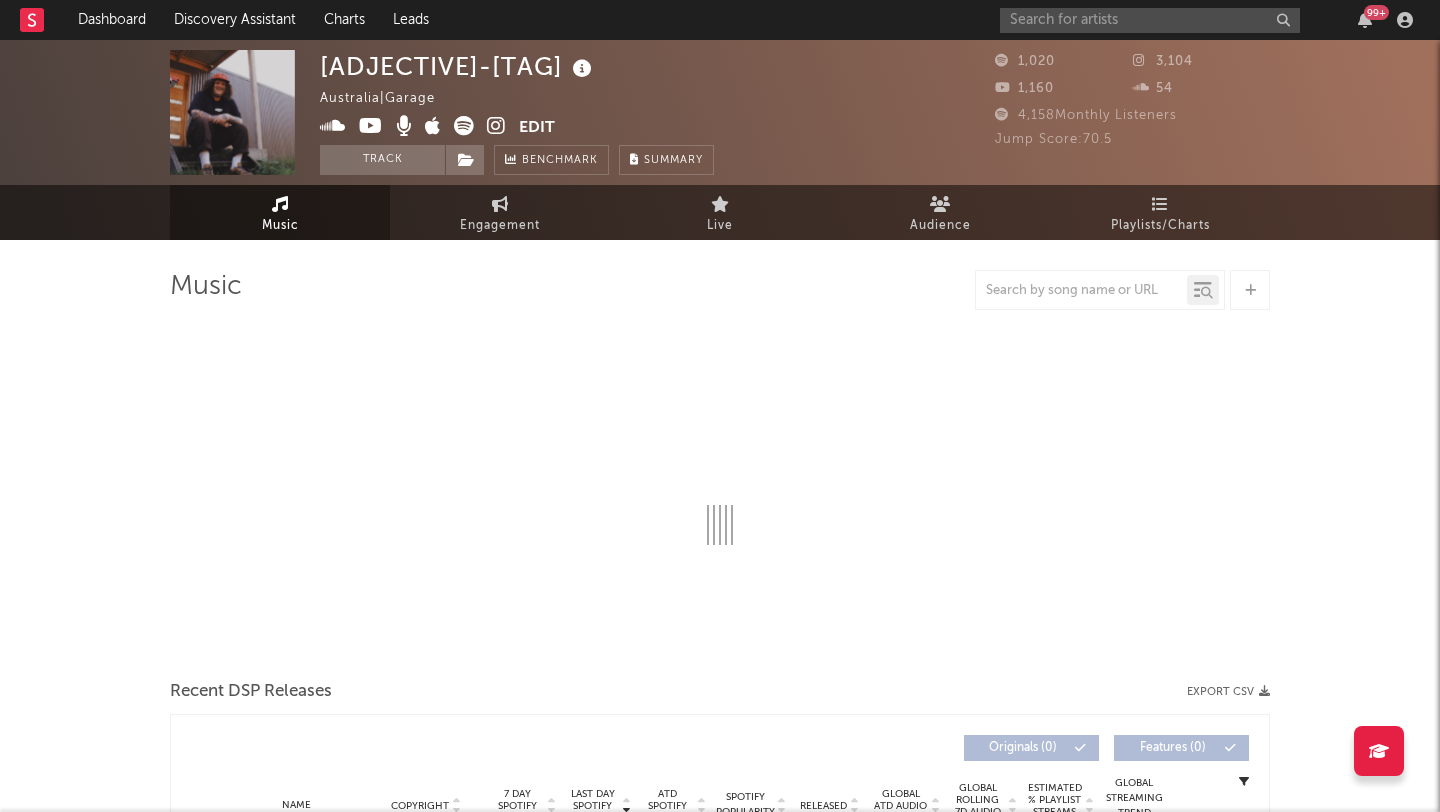 select on "1w" 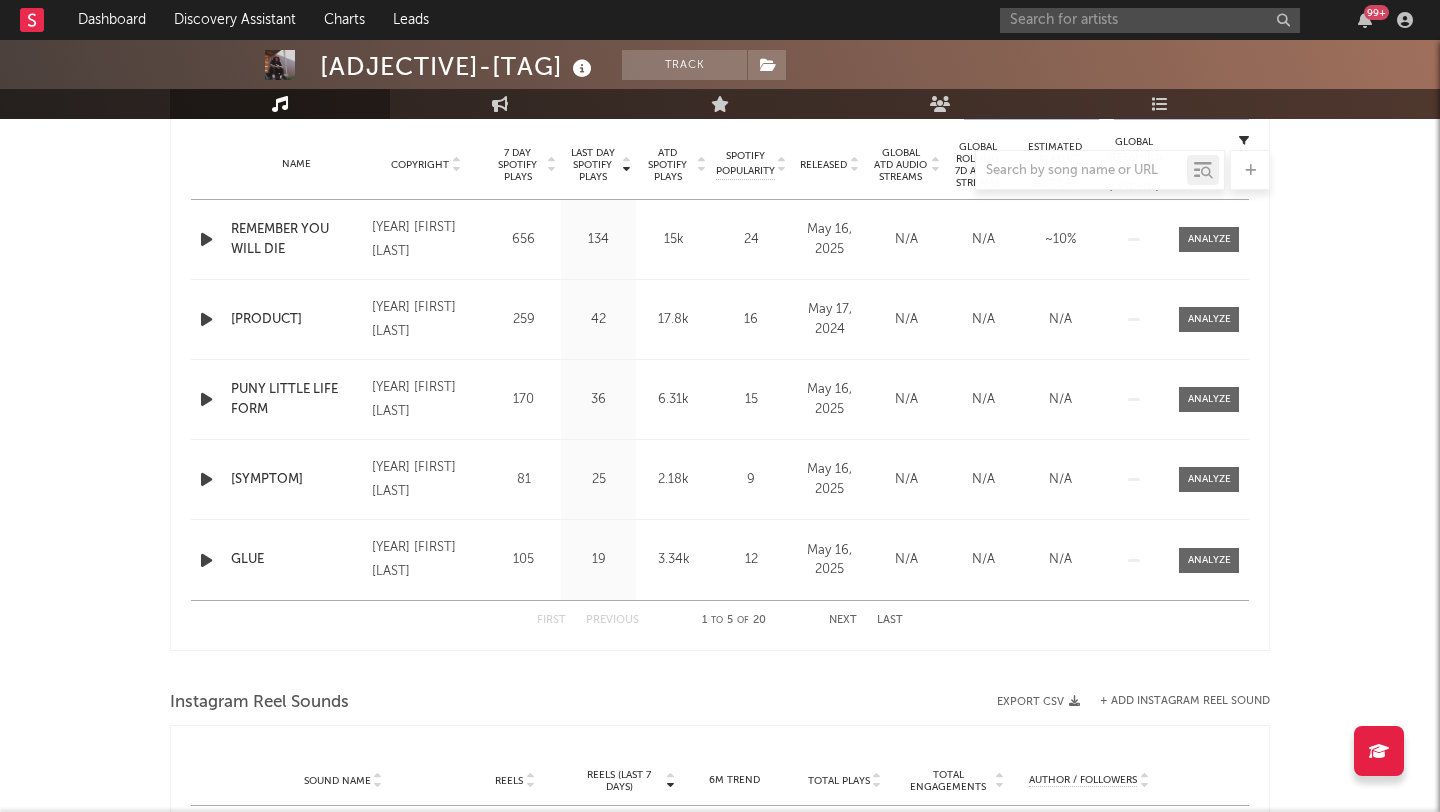 scroll, scrollTop: 775, scrollLeft: 0, axis: vertical 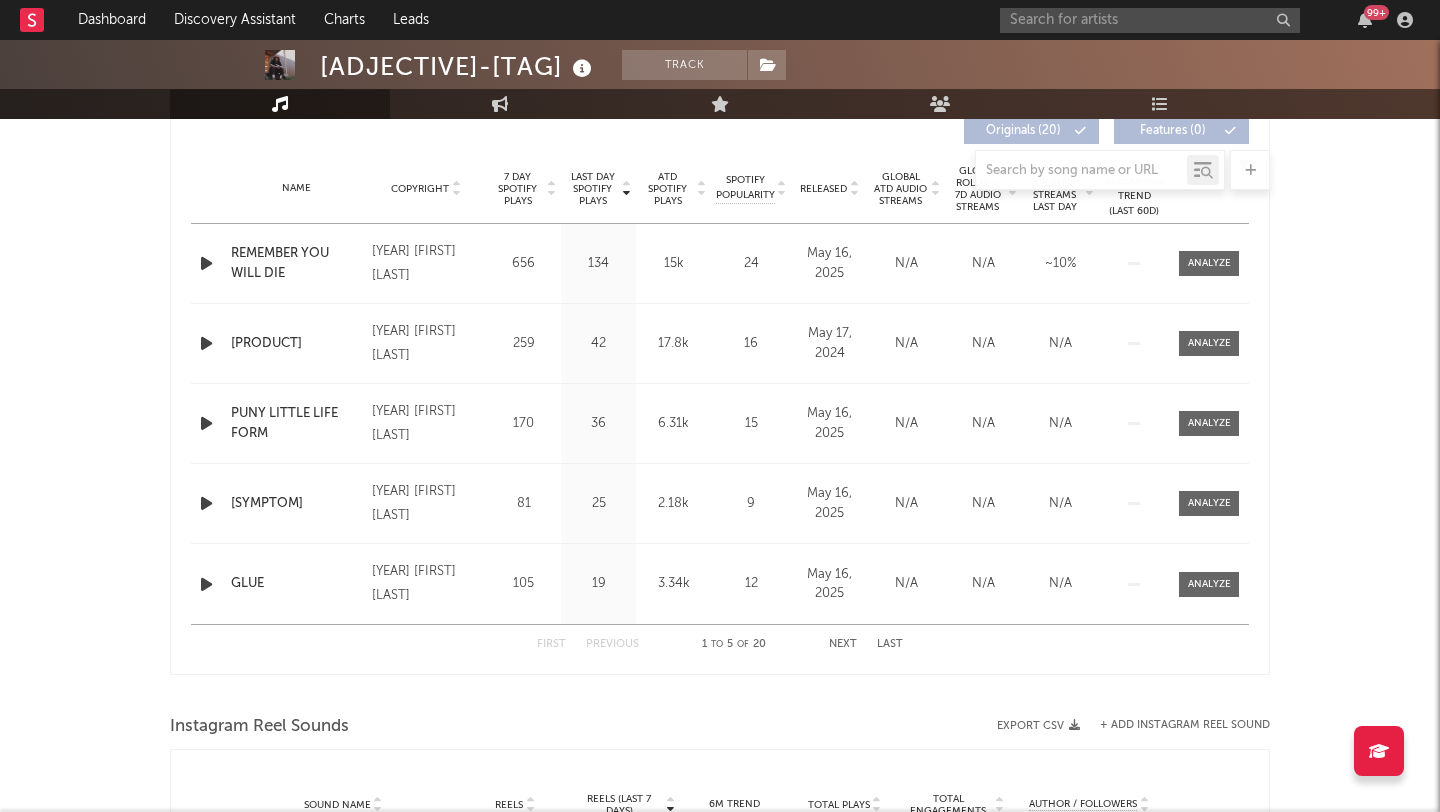 click at bounding box center [206, 263] 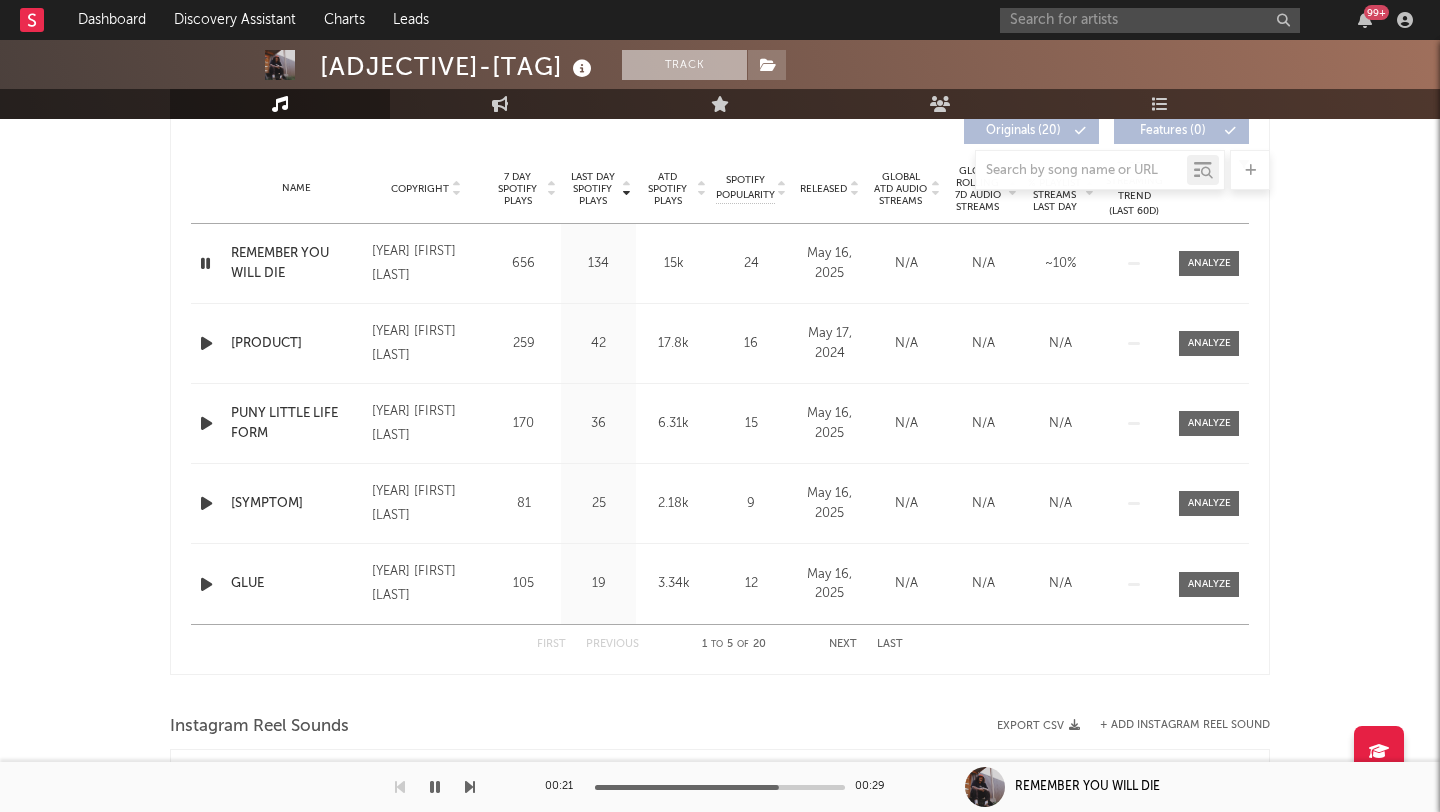 click on "Track" at bounding box center (684, 65) 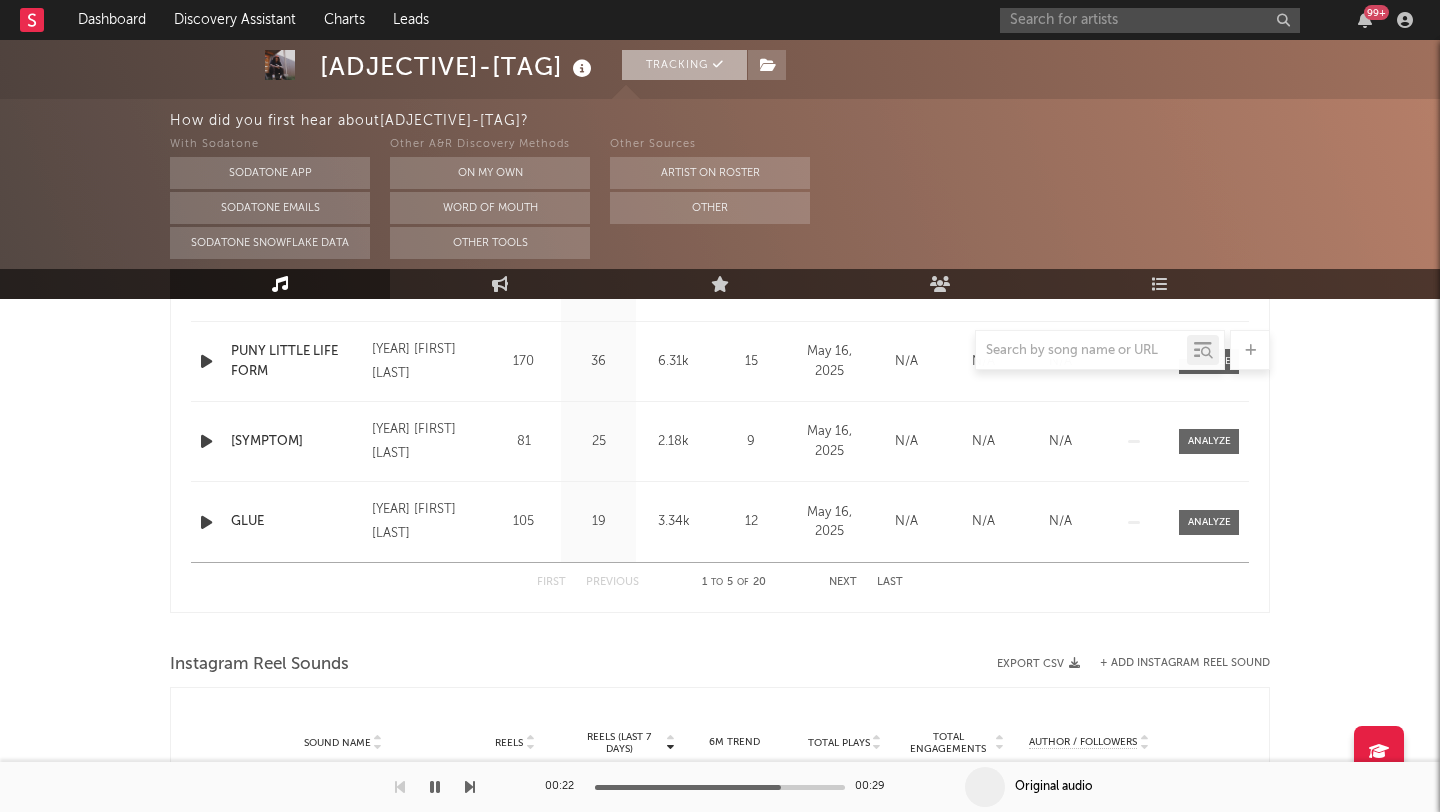 scroll, scrollTop: 955, scrollLeft: 0, axis: vertical 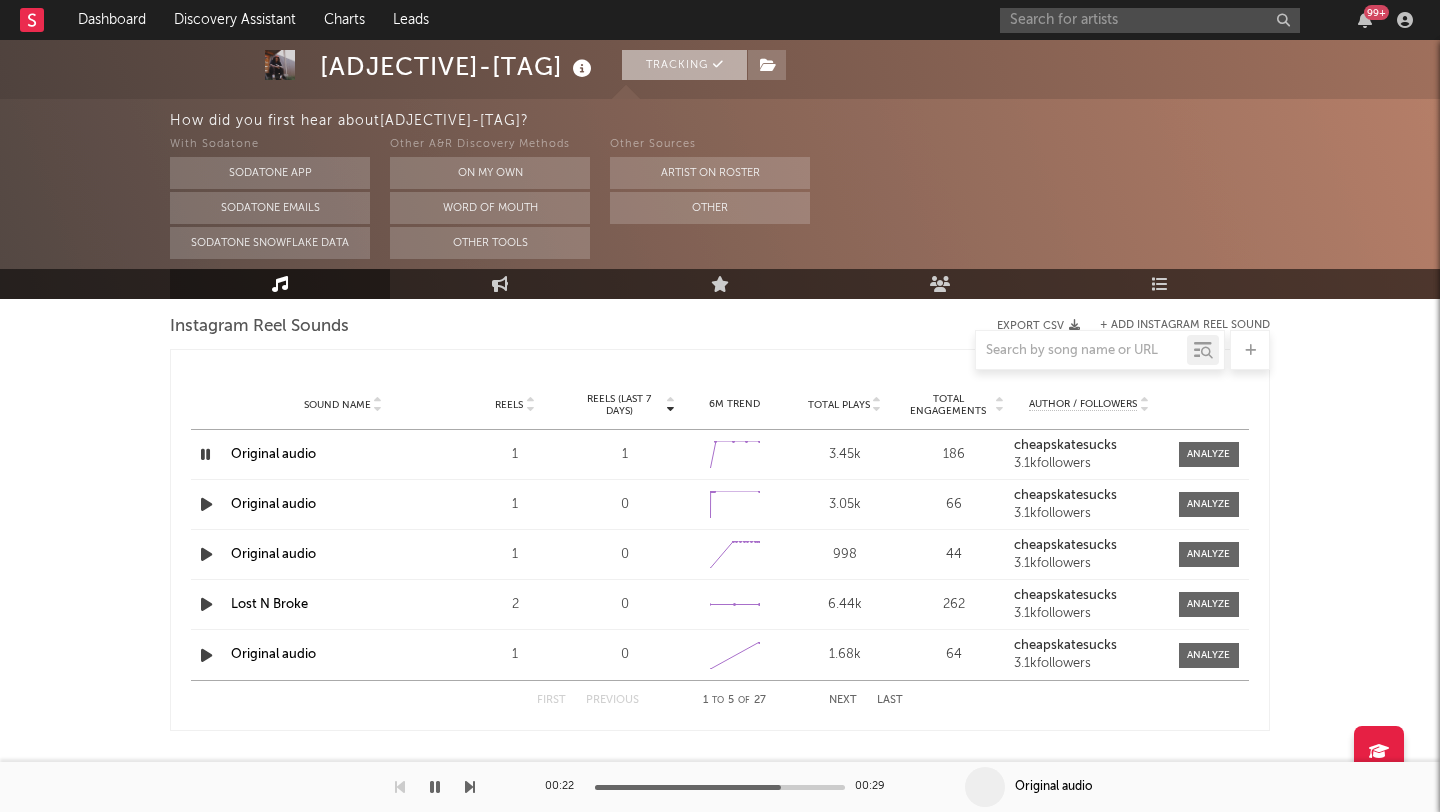 select on "1w" 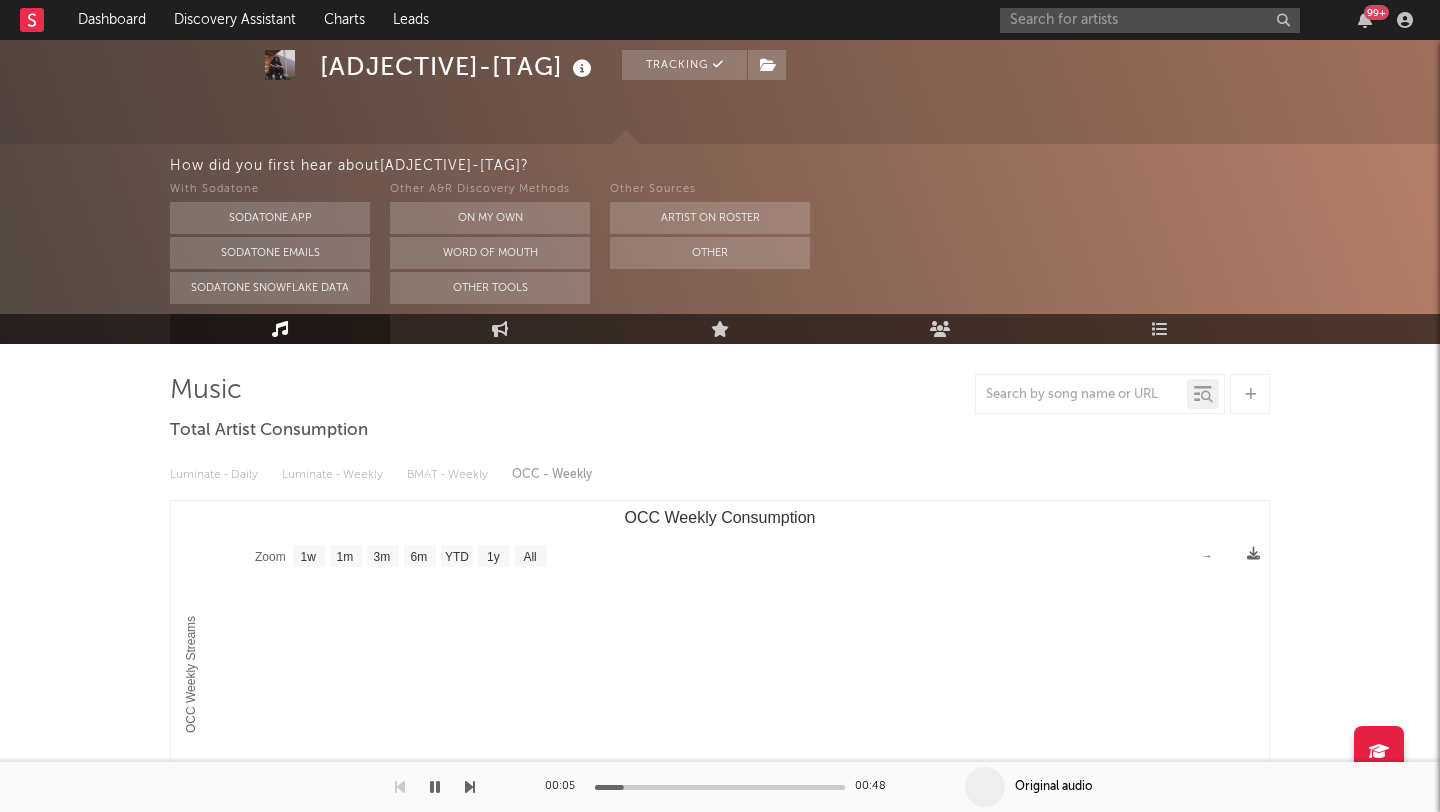 scroll, scrollTop: 75, scrollLeft: 0, axis: vertical 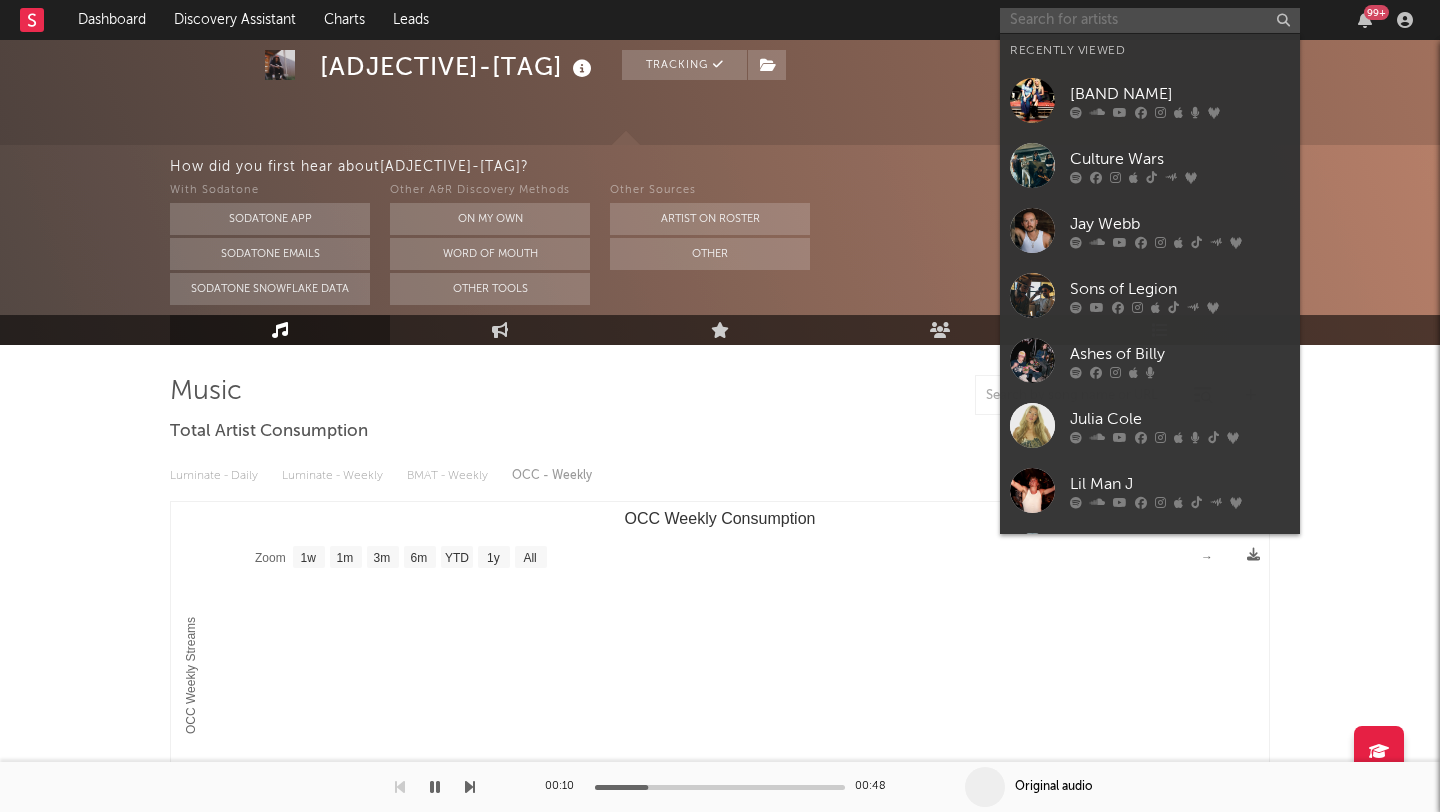 click at bounding box center [1150, 20] 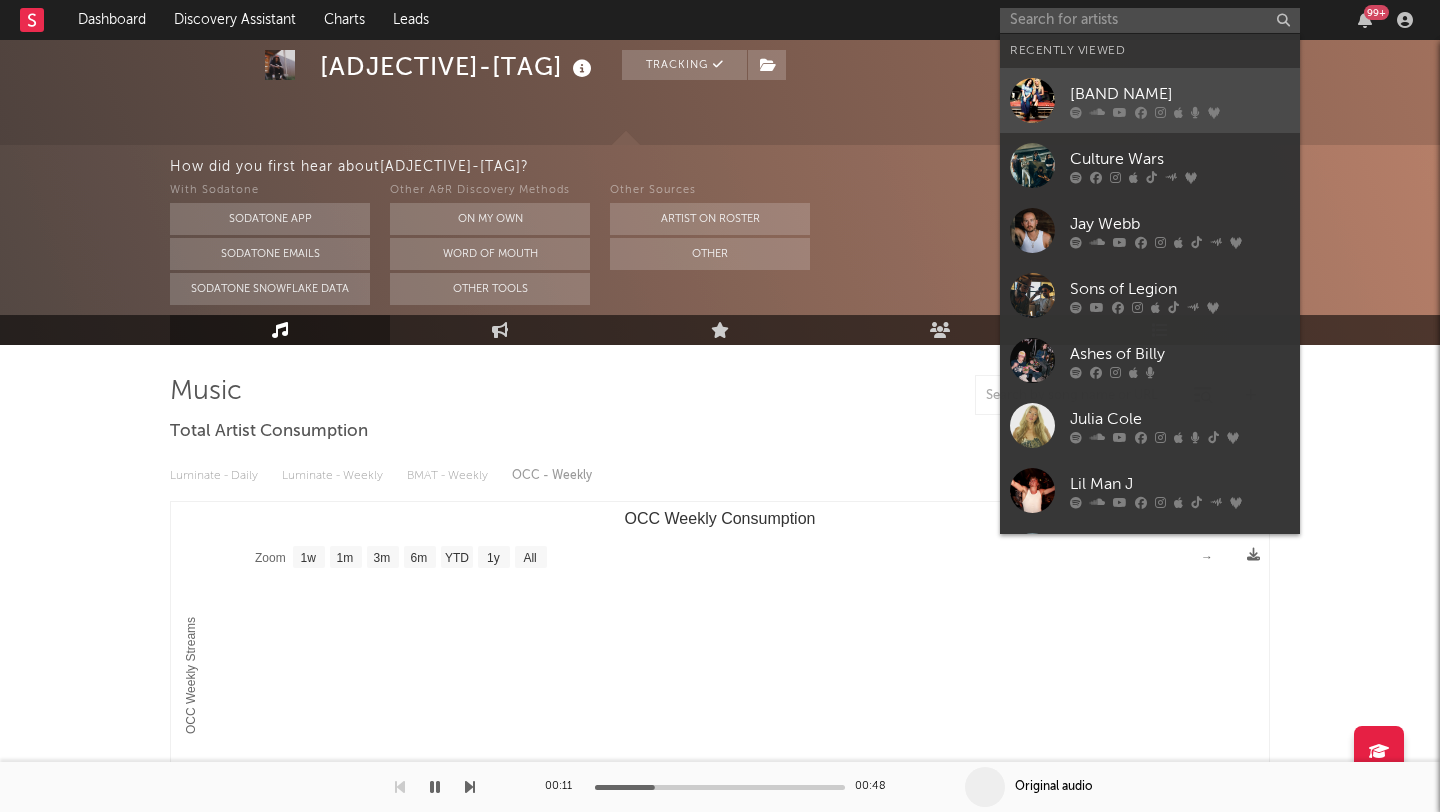 click on "The Wreckers" at bounding box center [1180, 94] 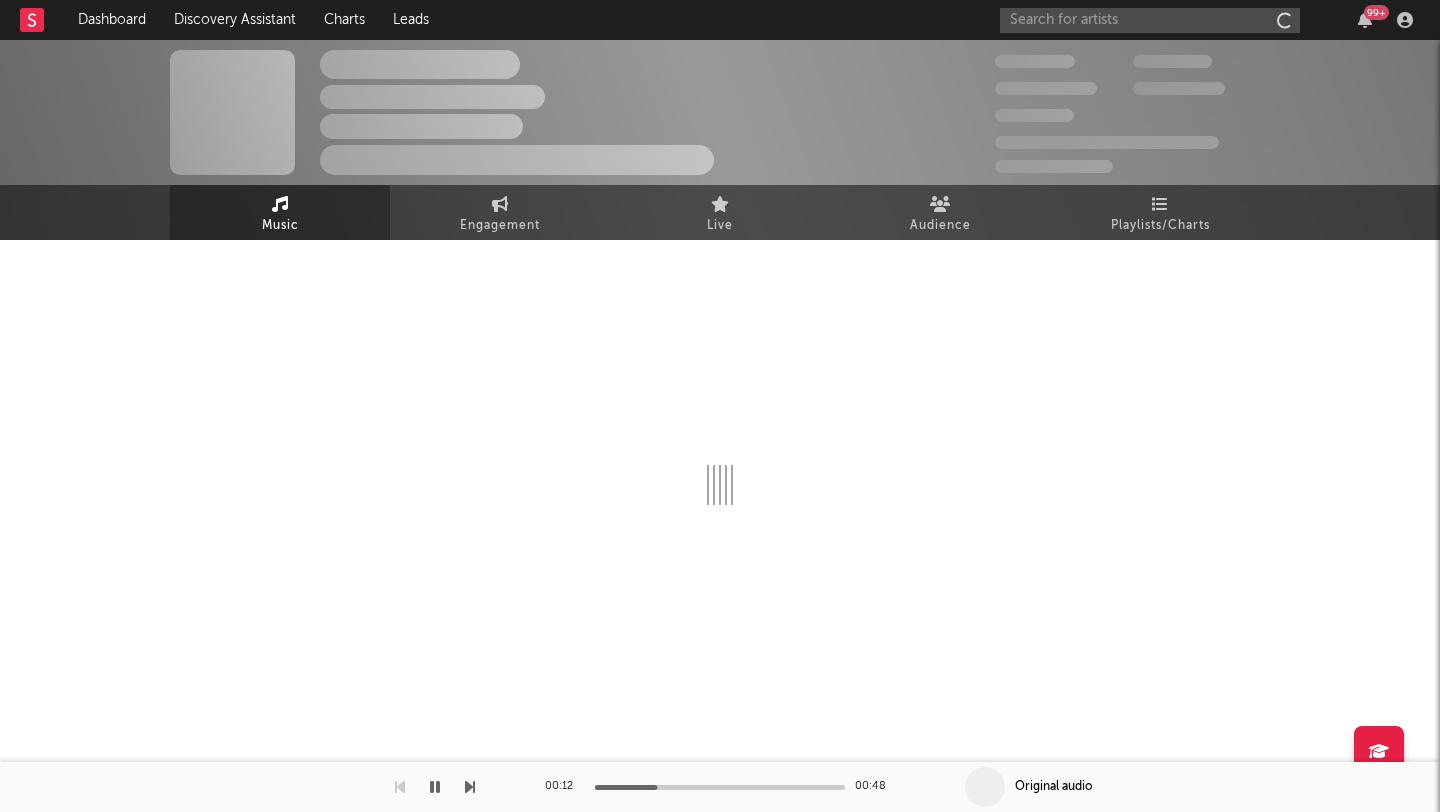scroll, scrollTop: 0, scrollLeft: 0, axis: both 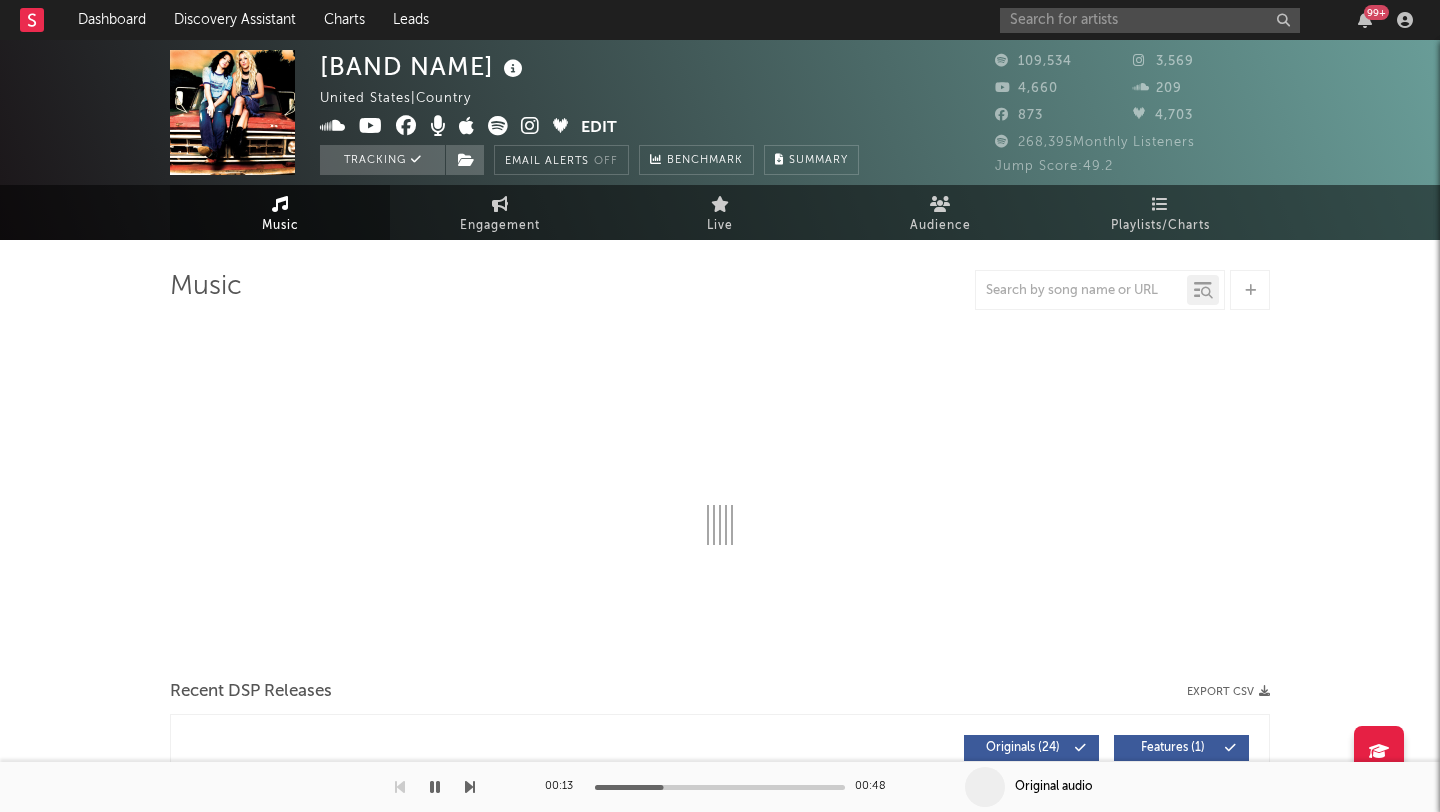 select on "6m" 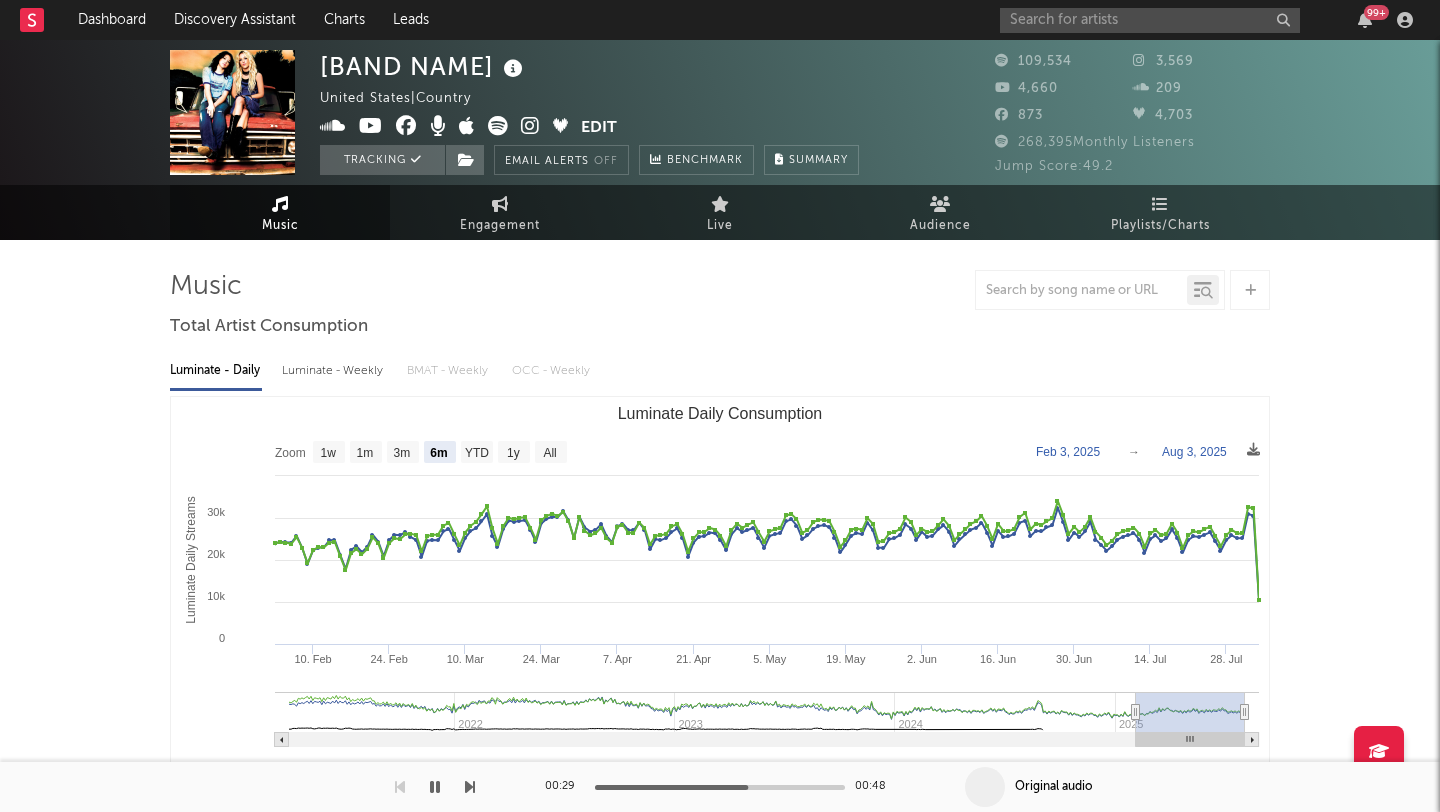 scroll, scrollTop: 199, scrollLeft: 0, axis: vertical 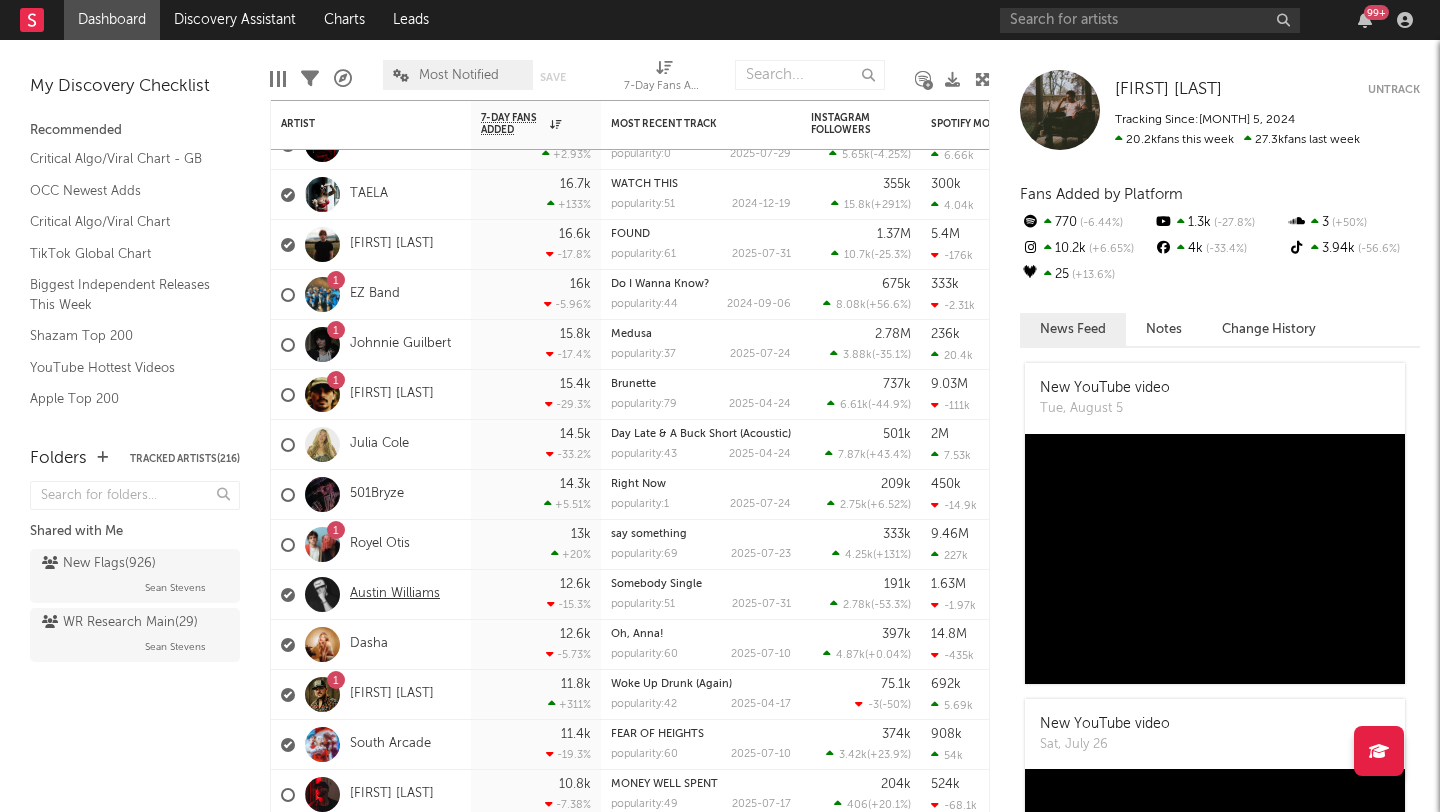 click on "Austin Williams" at bounding box center [395, 594] 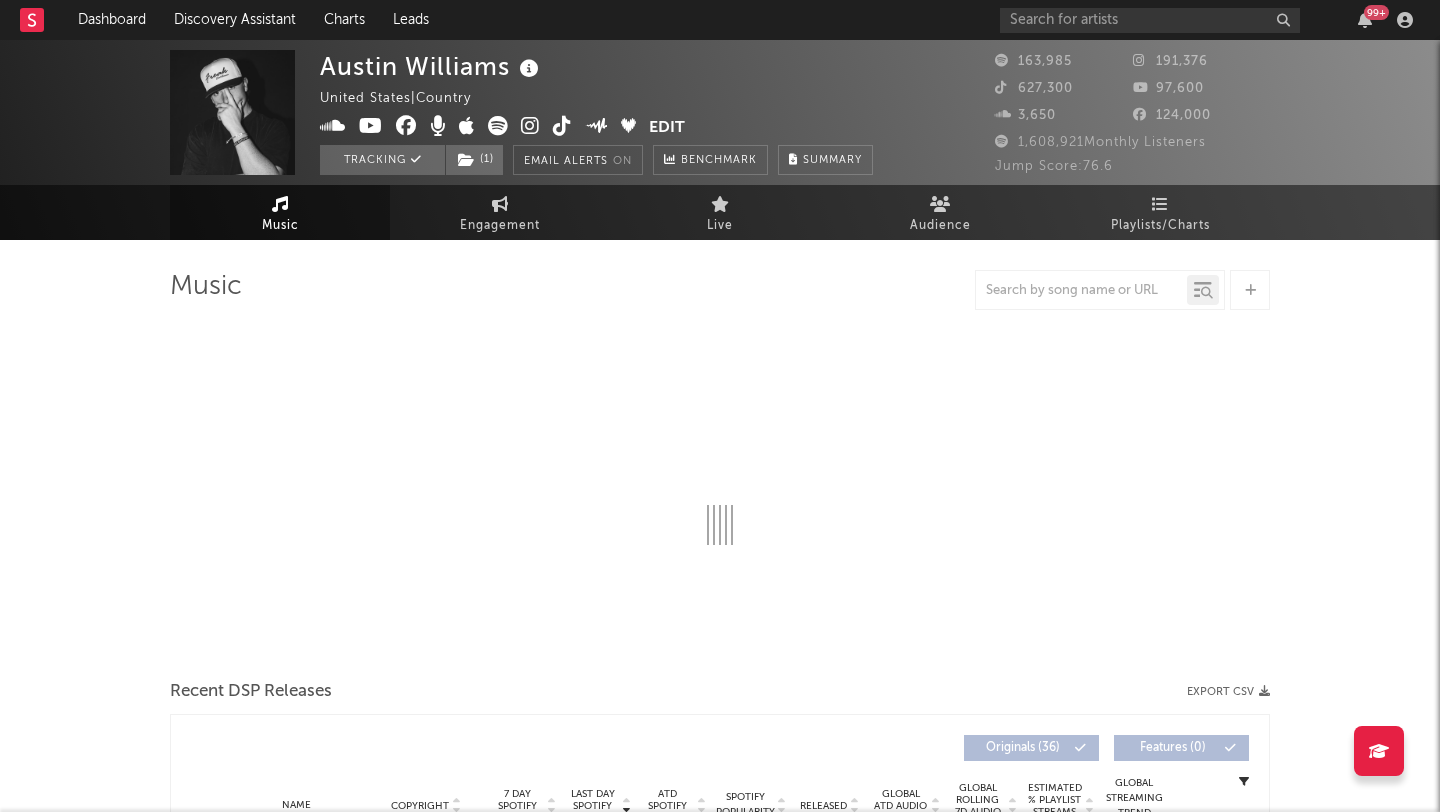 select on "6m" 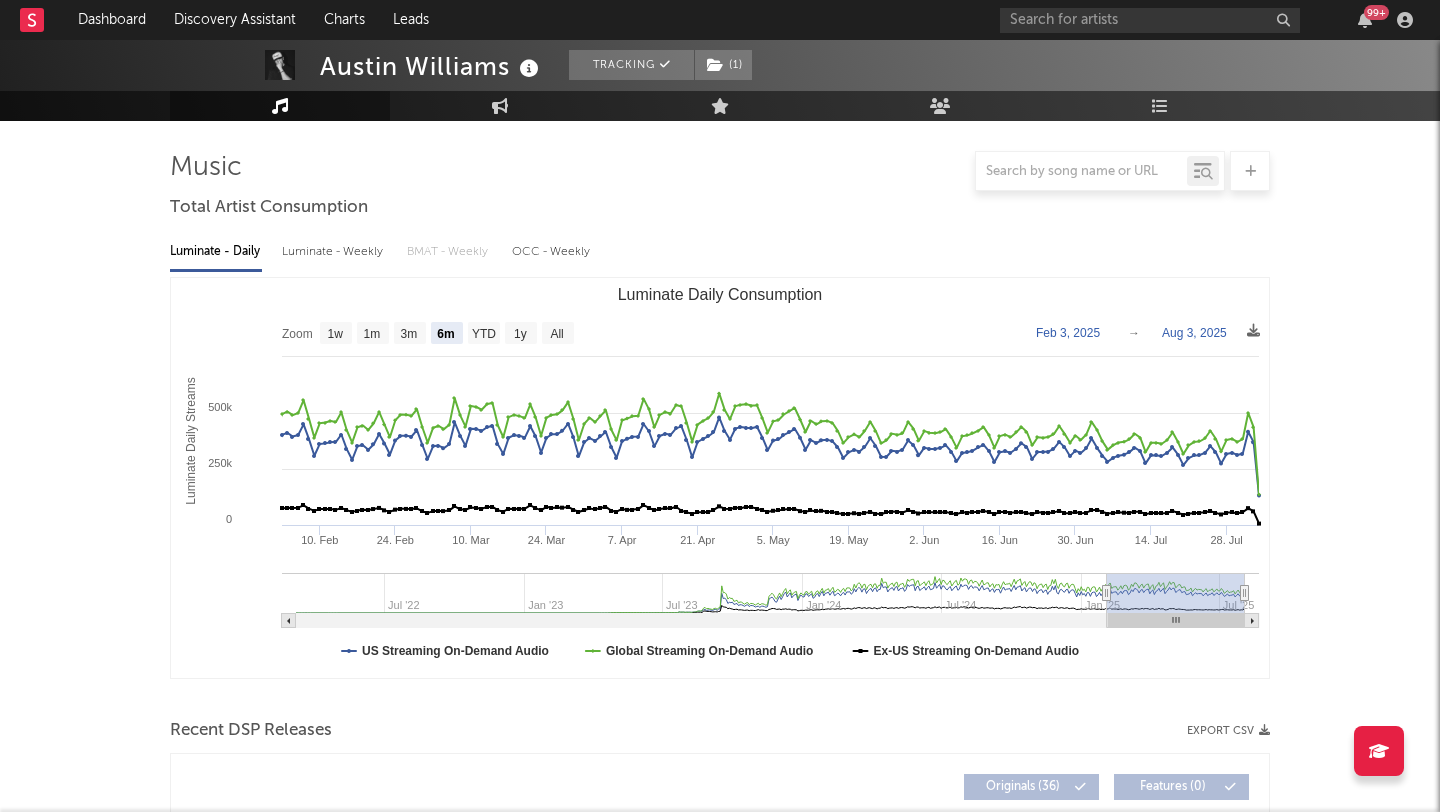 scroll, scrollTop: 0, scrollLeft: 0, axis: both 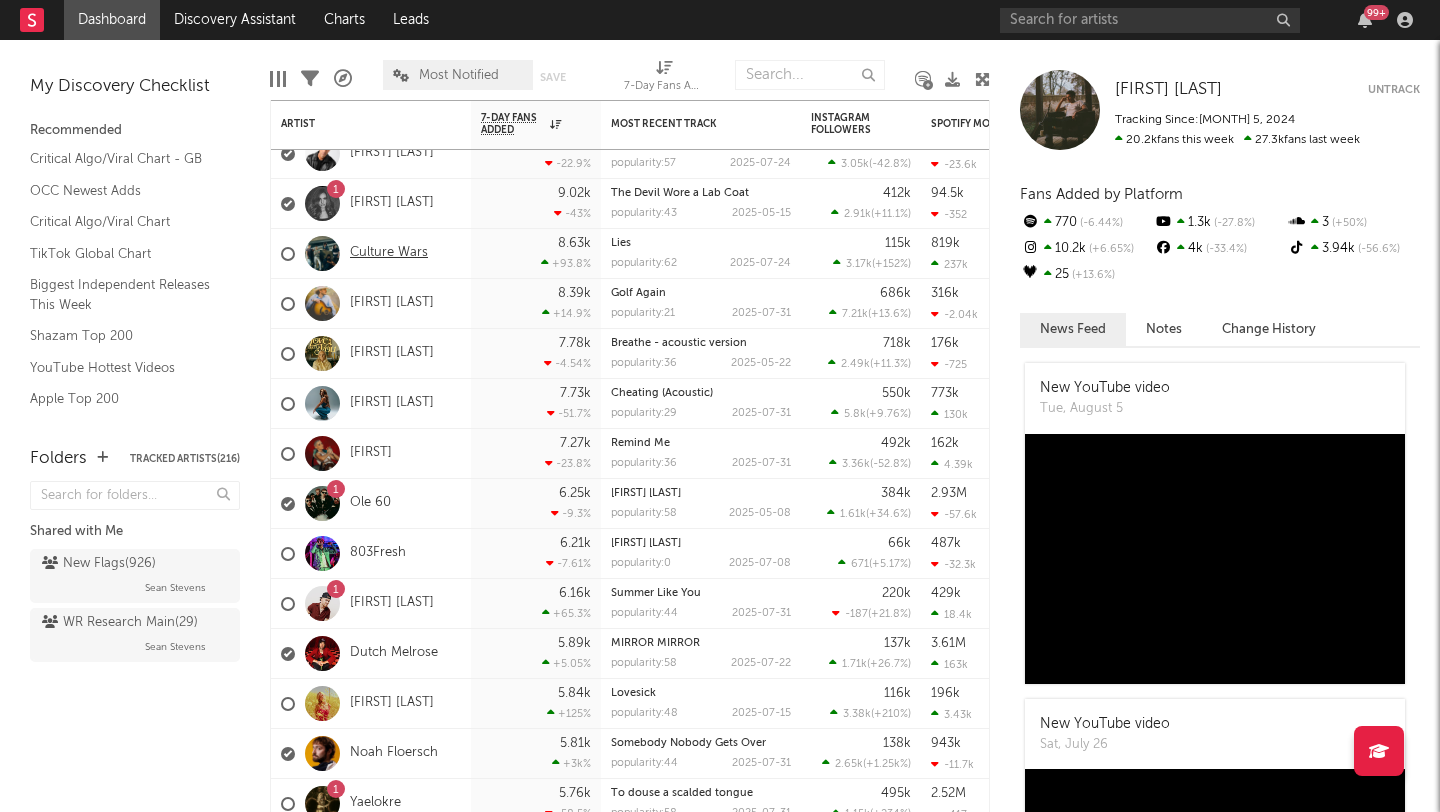 click on "Culture Wars" at bounding box center [389, 253] 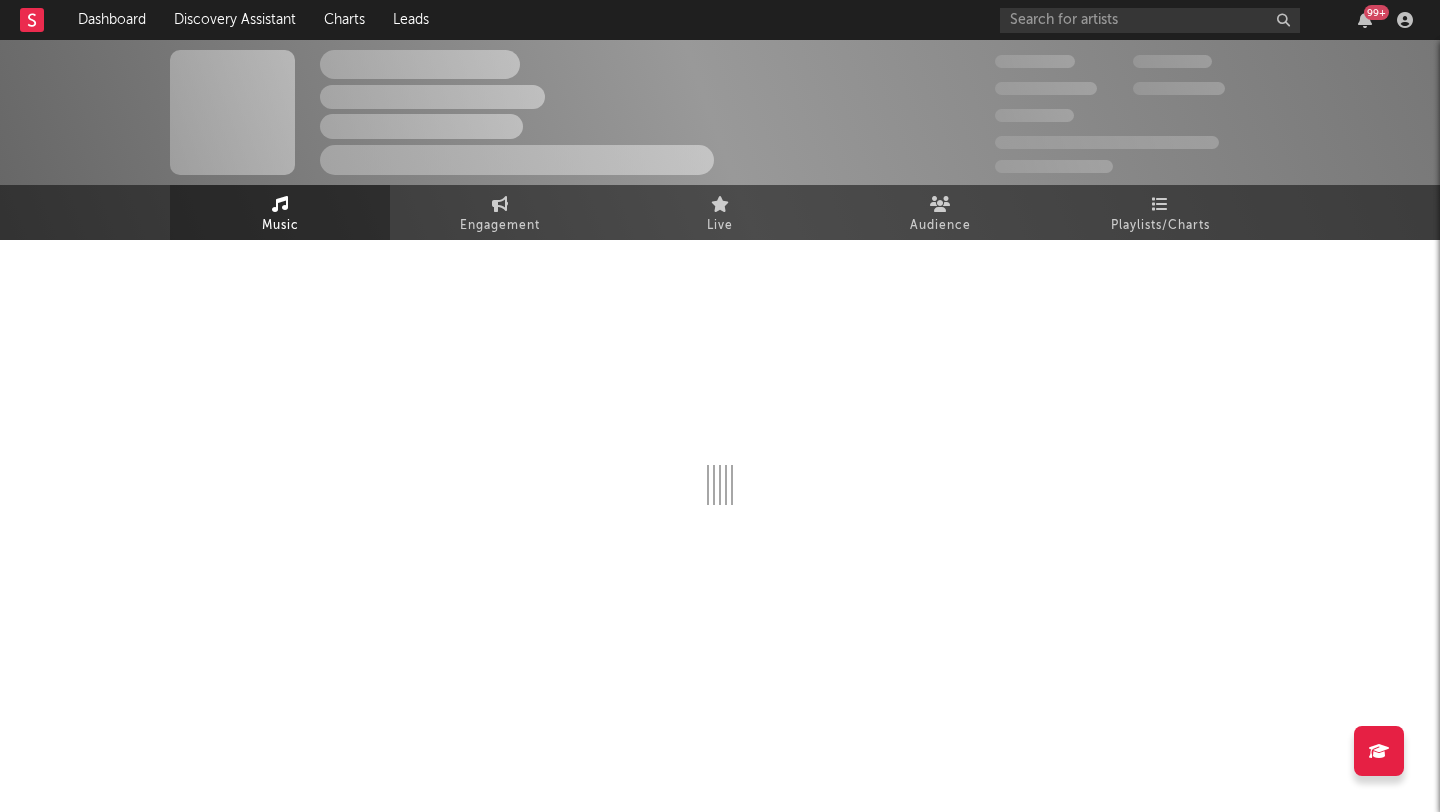 select on "6m" 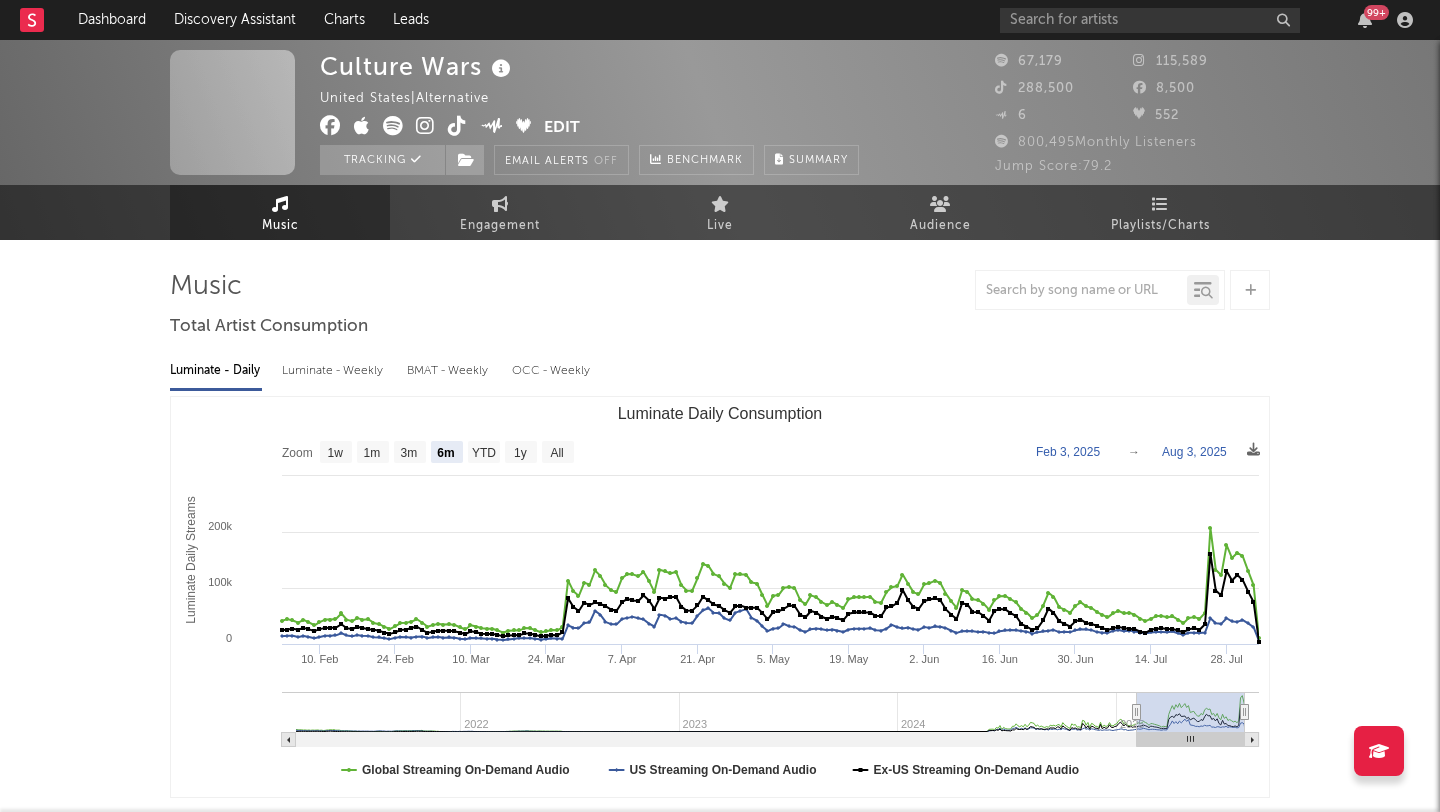 select on "6m" 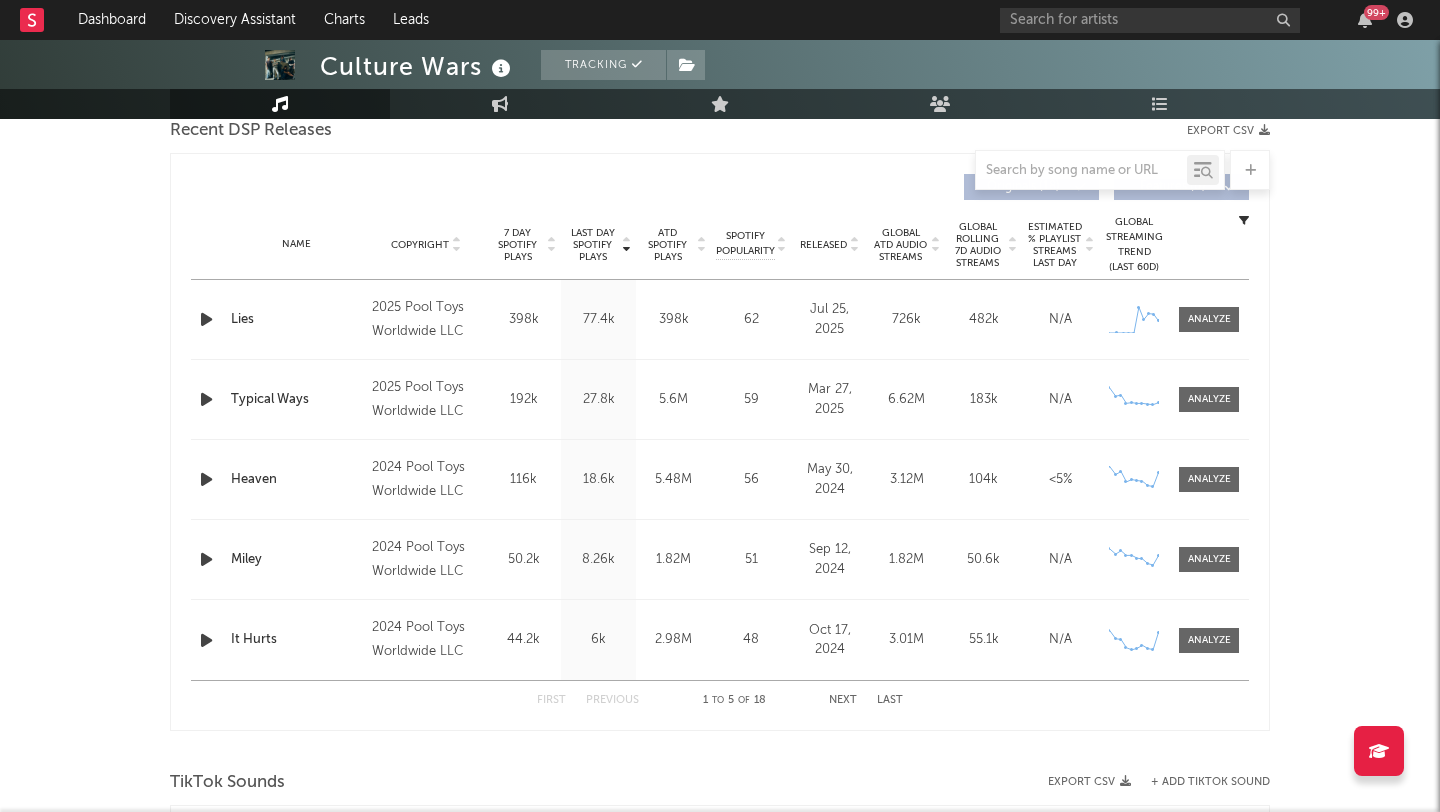 scroll, scrollTop: 721, scrollLeft: 0, axis: vertical 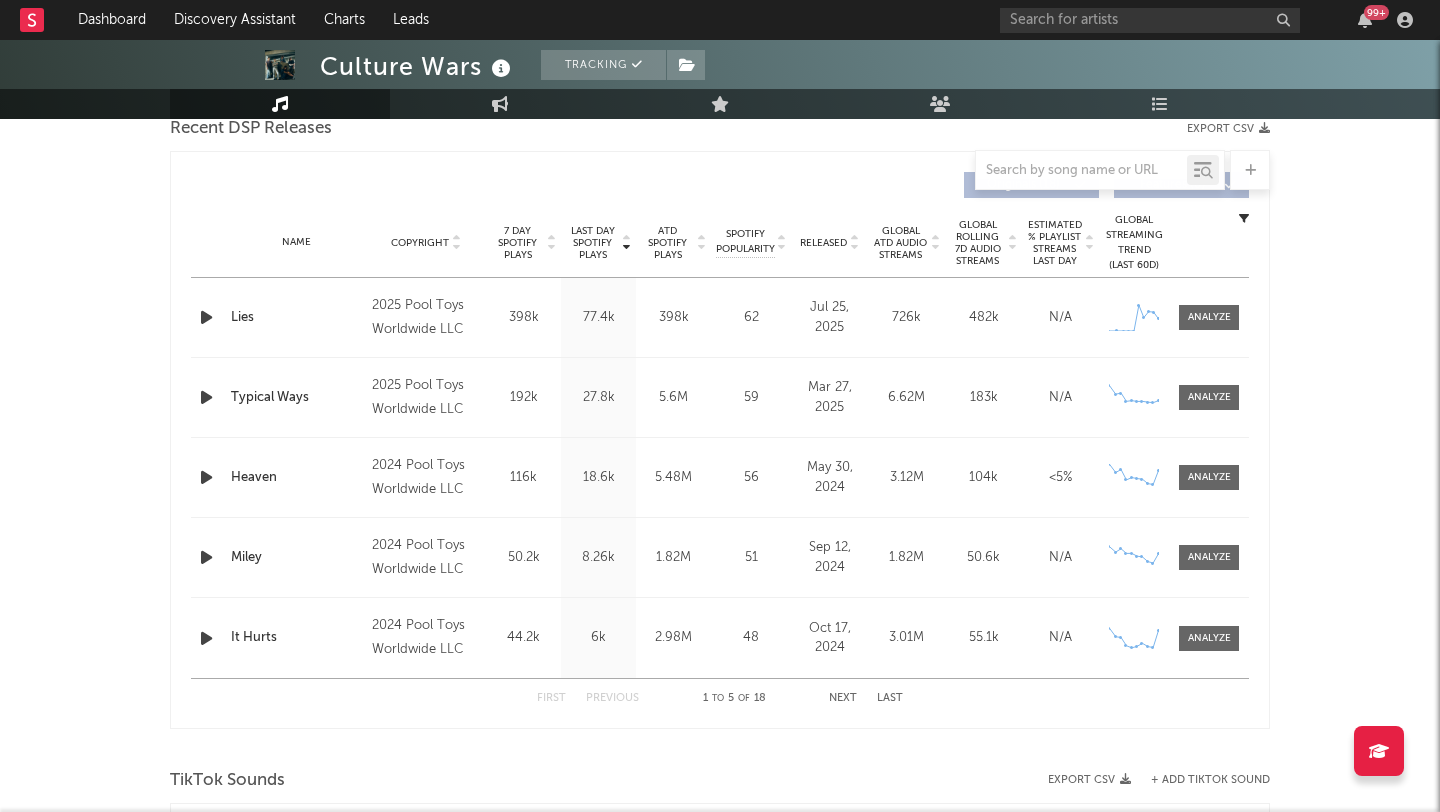 click on "2024 Pool Toys Worldwide LLC" at bounding box center (426, 638) 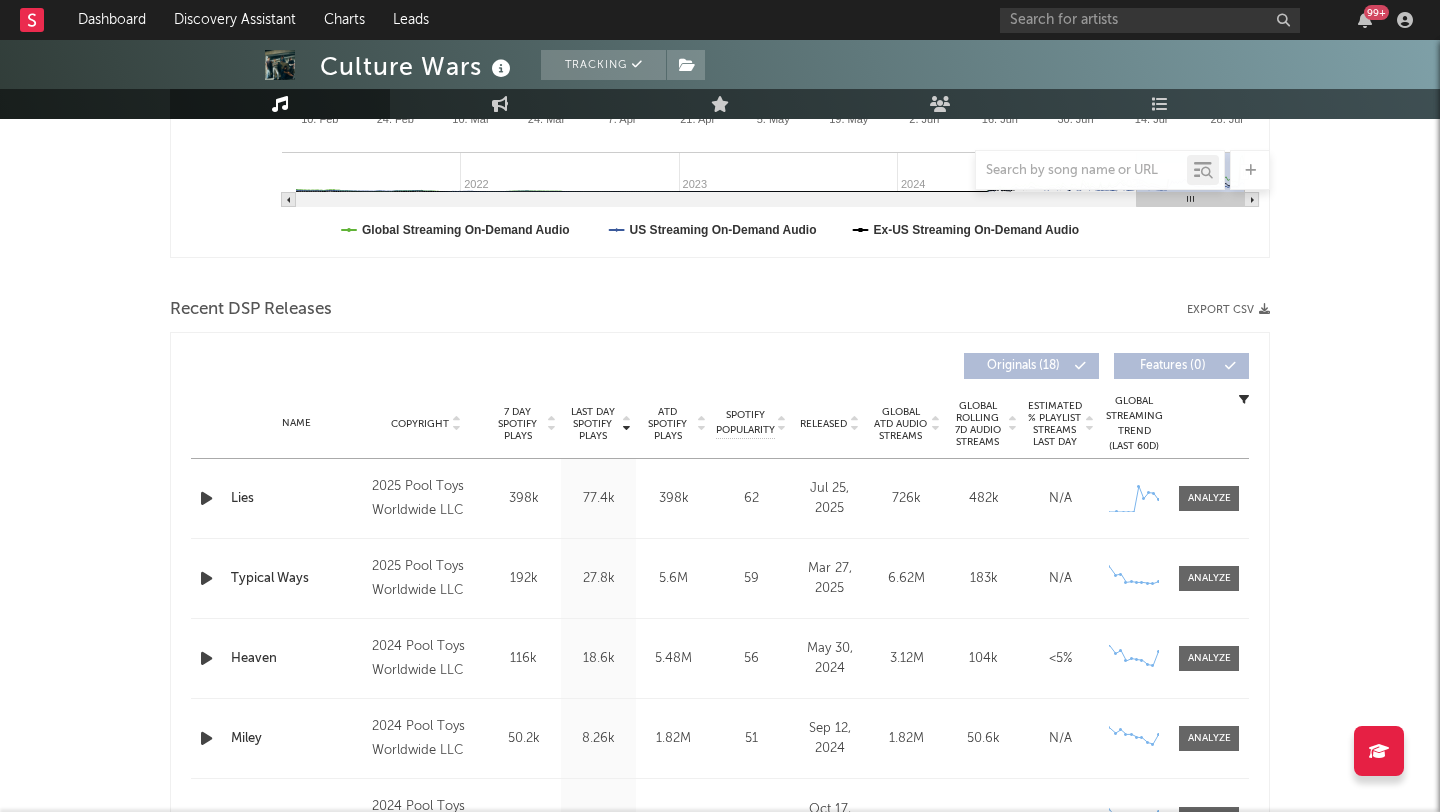 scroll, scrollTop: 0, scrollLeft: 0, axis: both 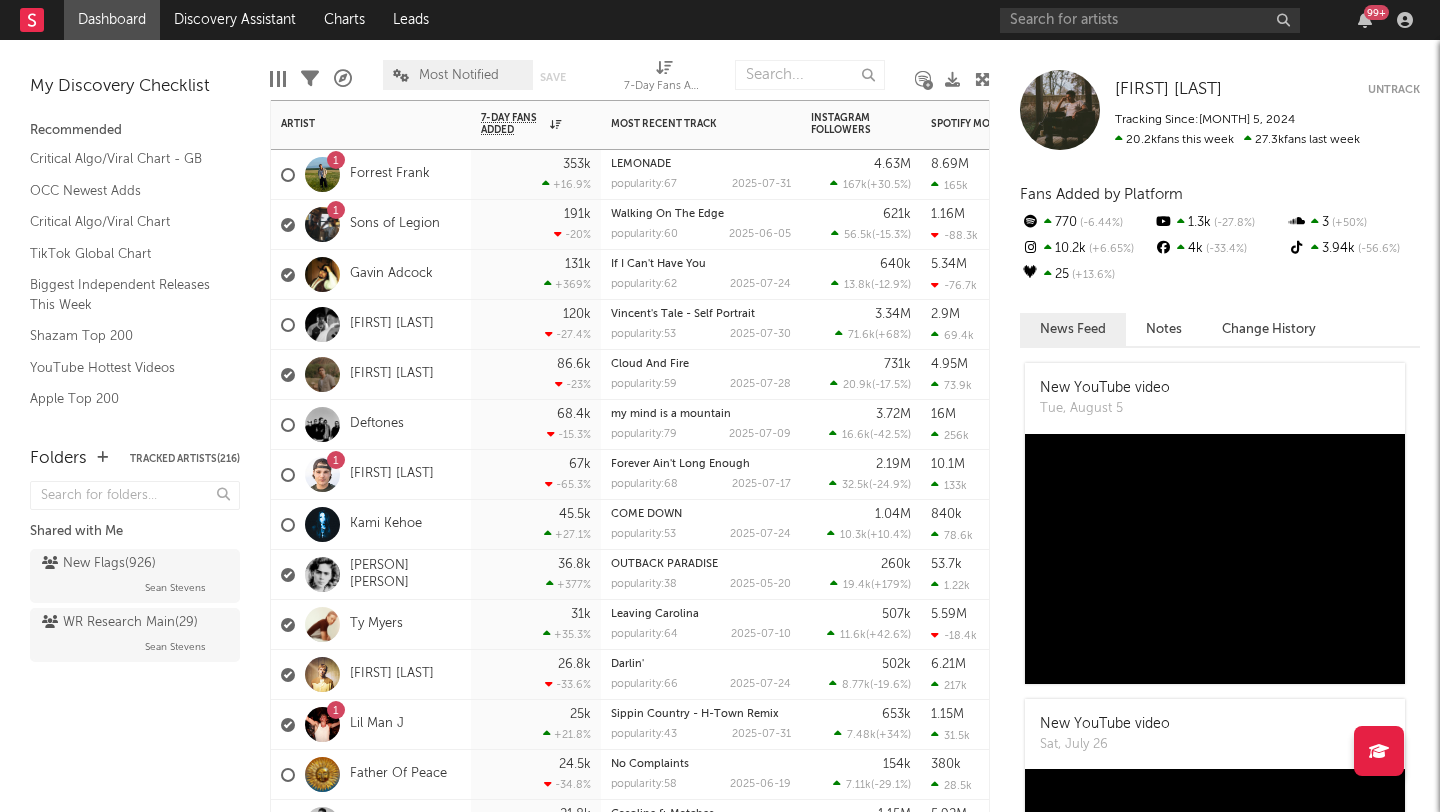 click on "1 [PERSON] of Legion" at bounding box center (371, 225) 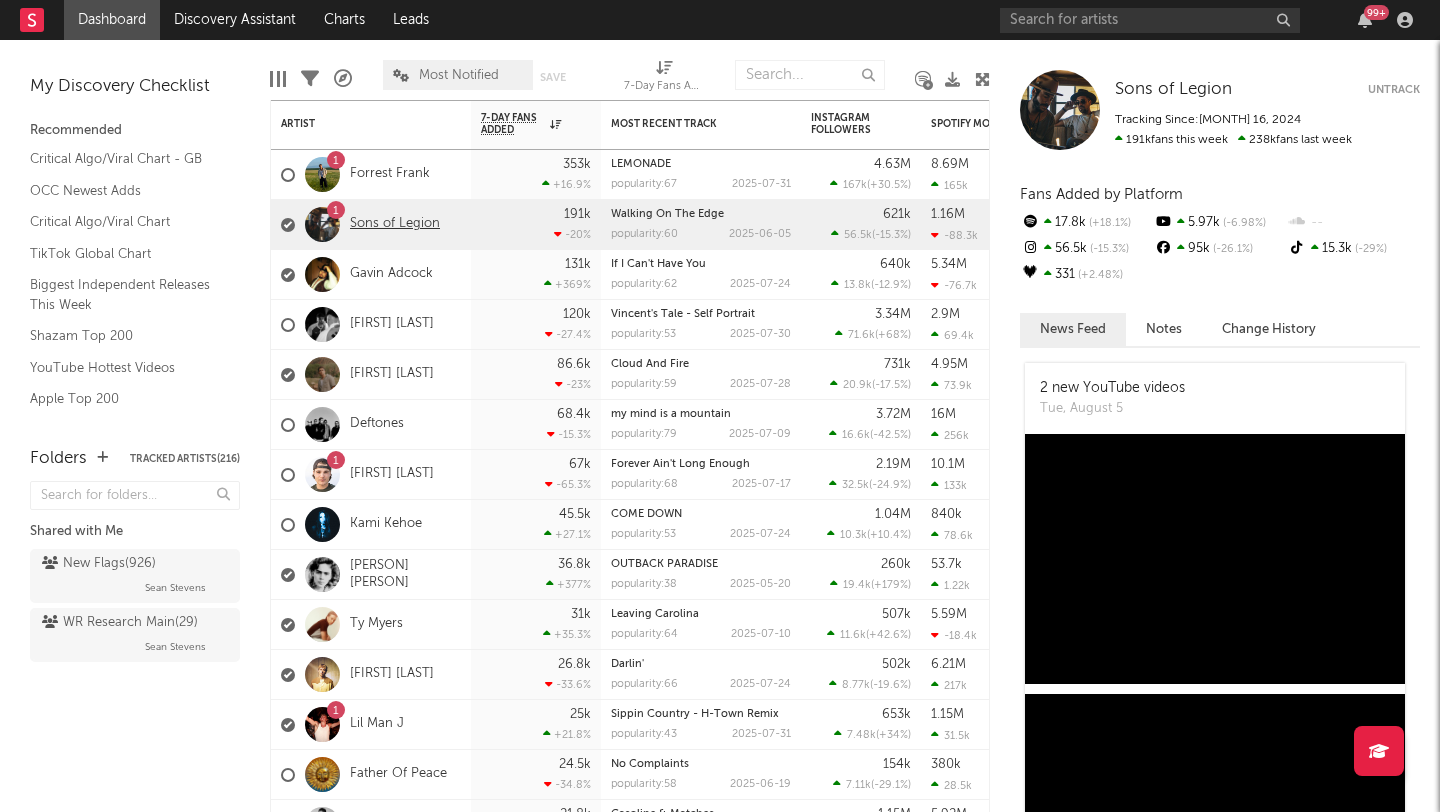 click on "Sons of Legion" at bounding box center (395, 224) 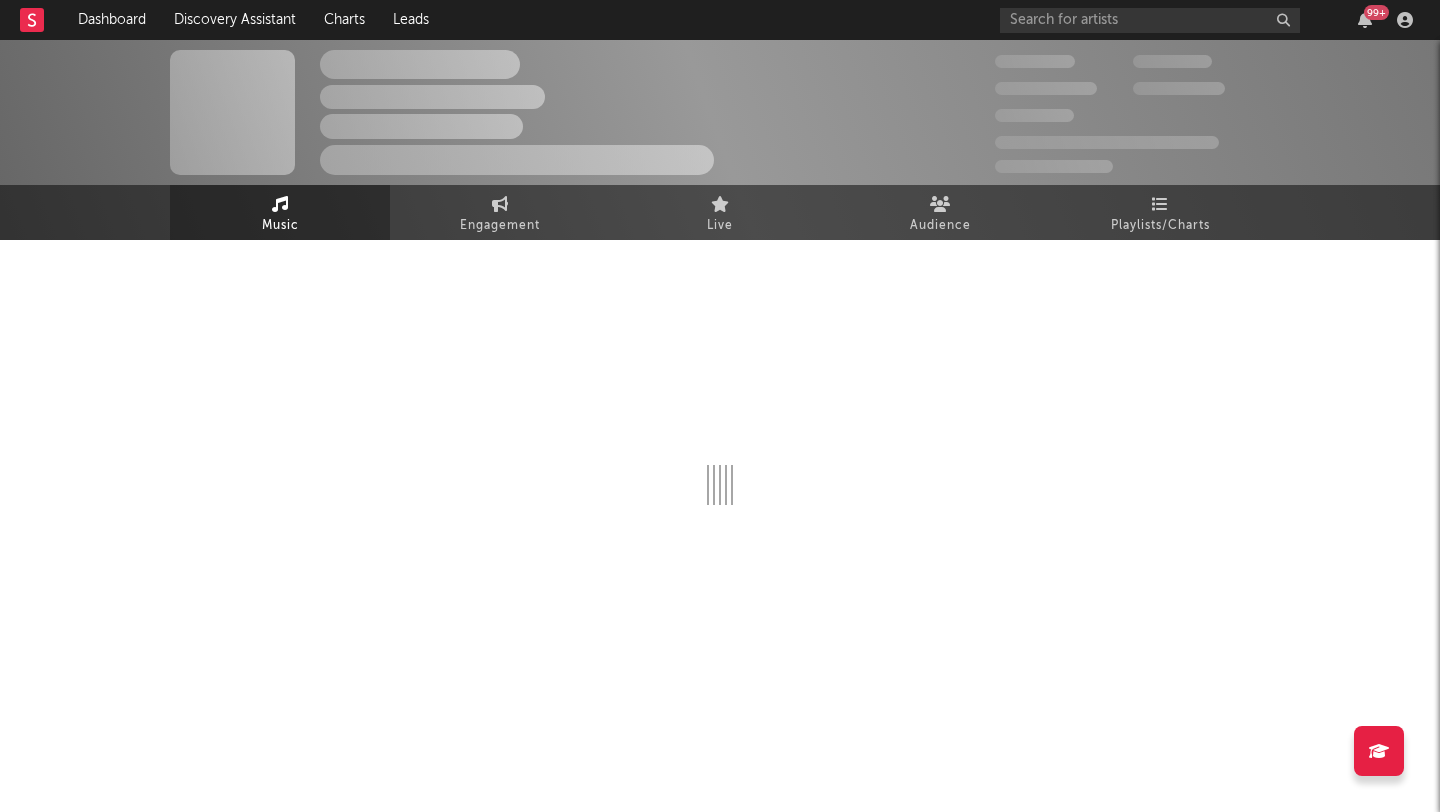 select on "6m" 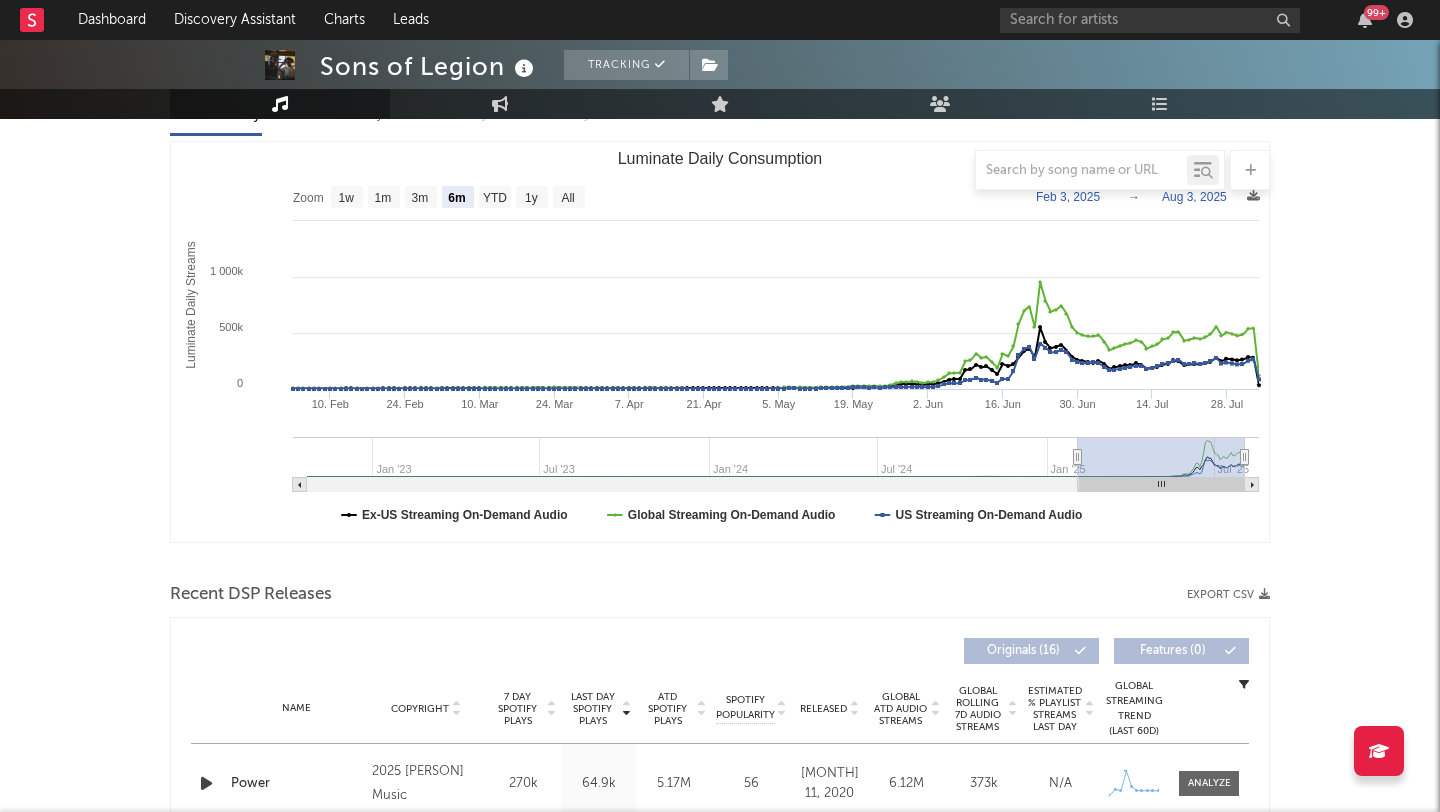 scroll, scrollTop: 0, scrollLeft: 0, axis: both 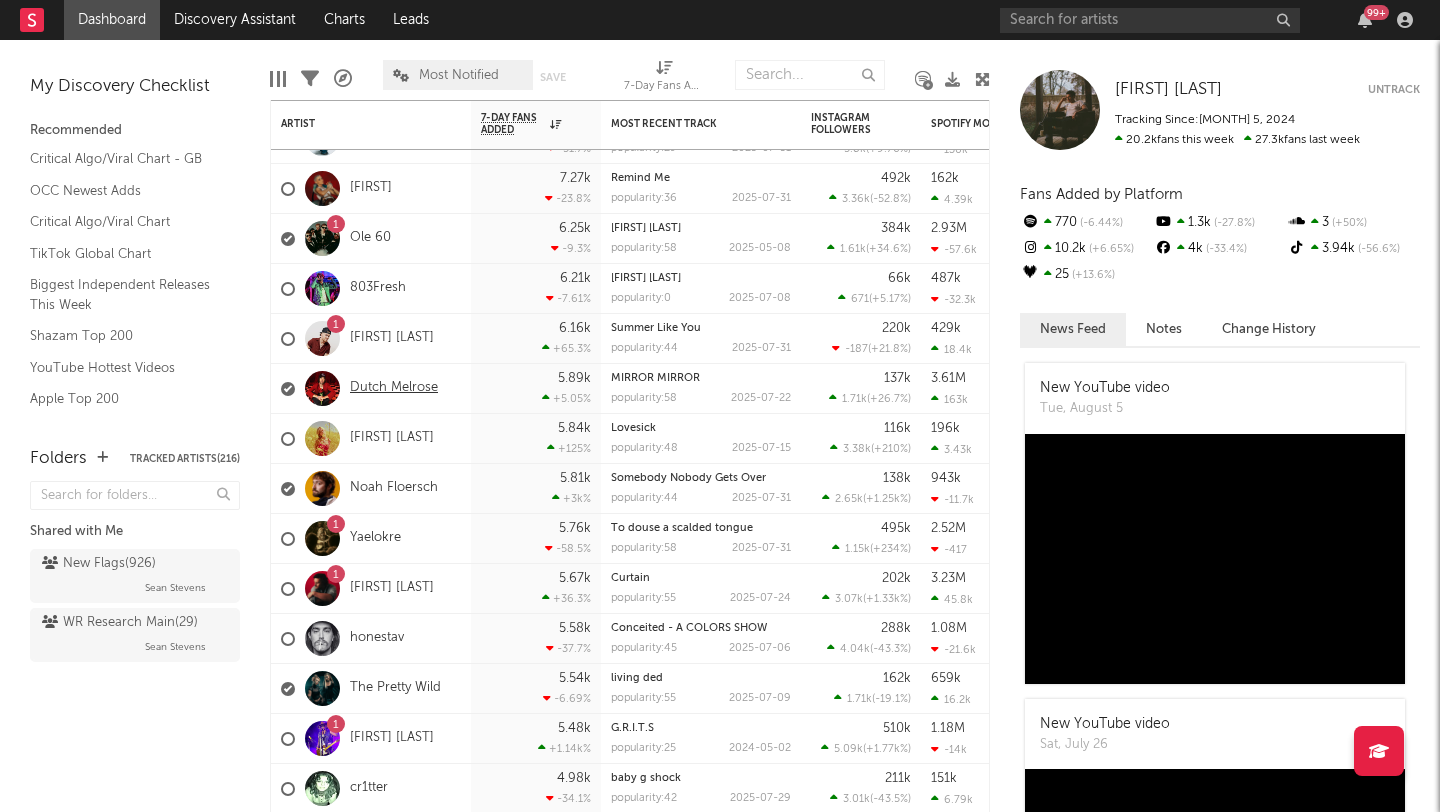 click on "Dutch Melrose" at bounding box center [394, 388] 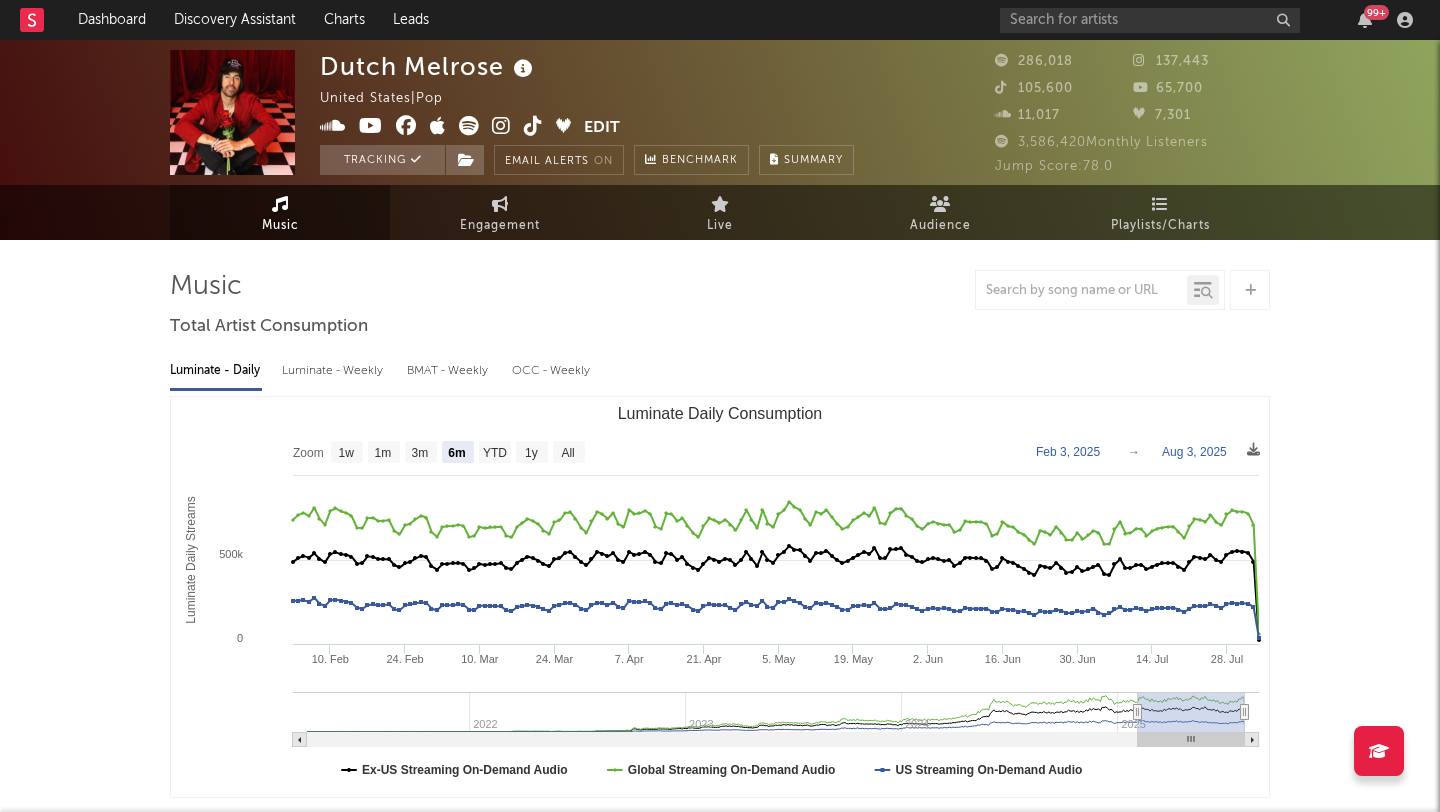 select on "6m" 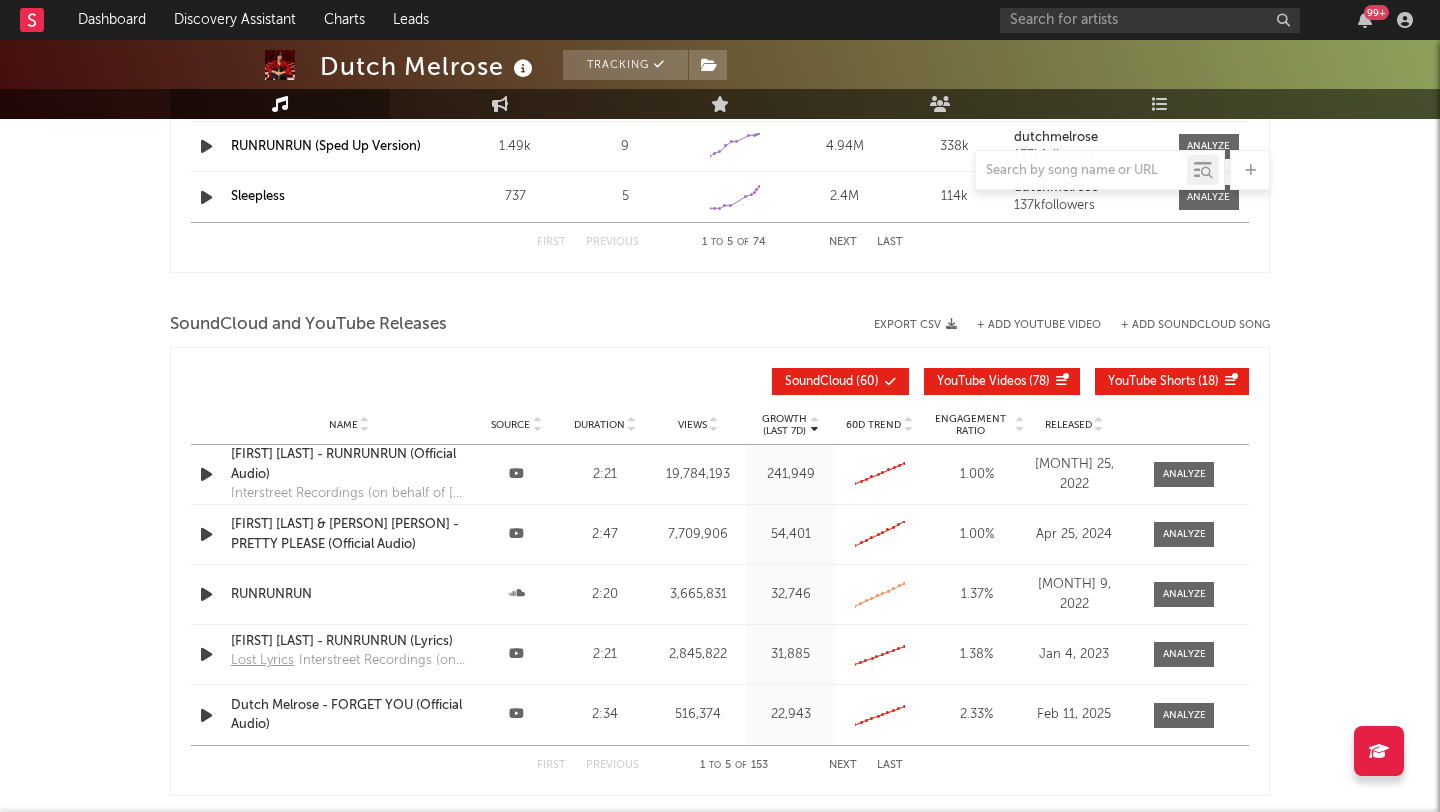 scroll, scrollTop: 2120, scrollLeft: 0, axis: vertical 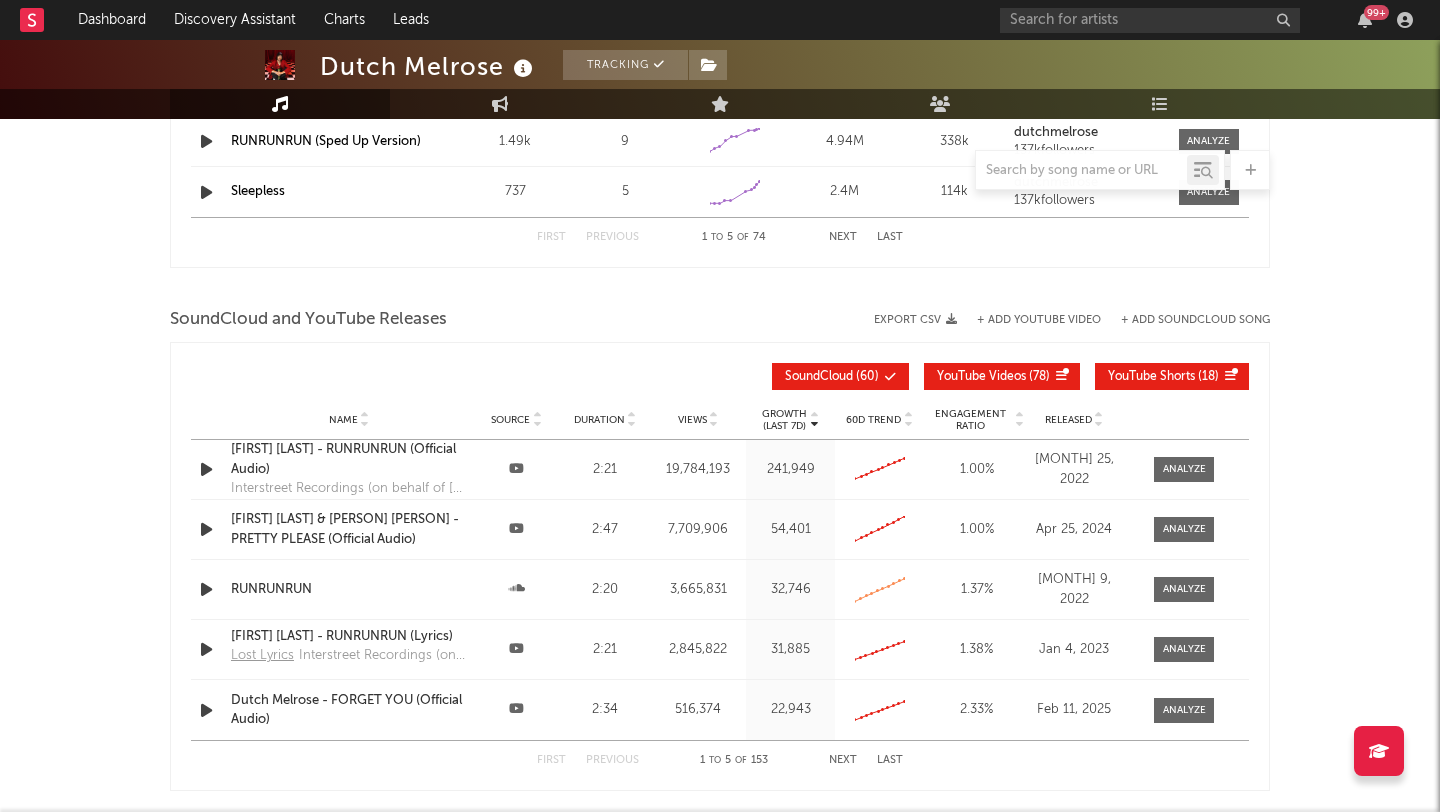 click on "Interstreet Recordings (on behalf of [FIRST] [LAST]); Interstreet Publishing, BMI - Broadcast Music Inc." at bounding box center (349, 489) 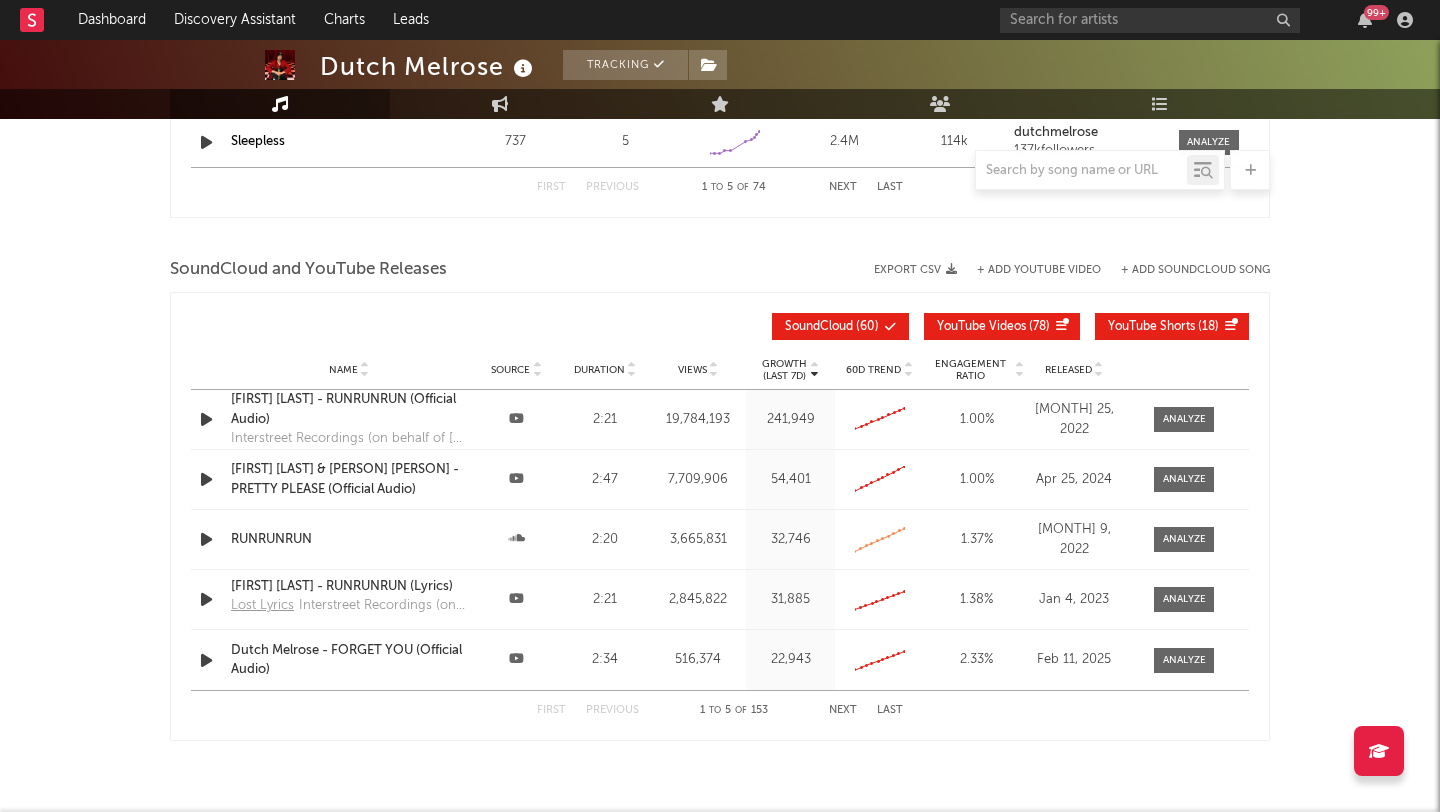 scroll, scrollTop: 2249, scrollLeft: 0, axis: vertical 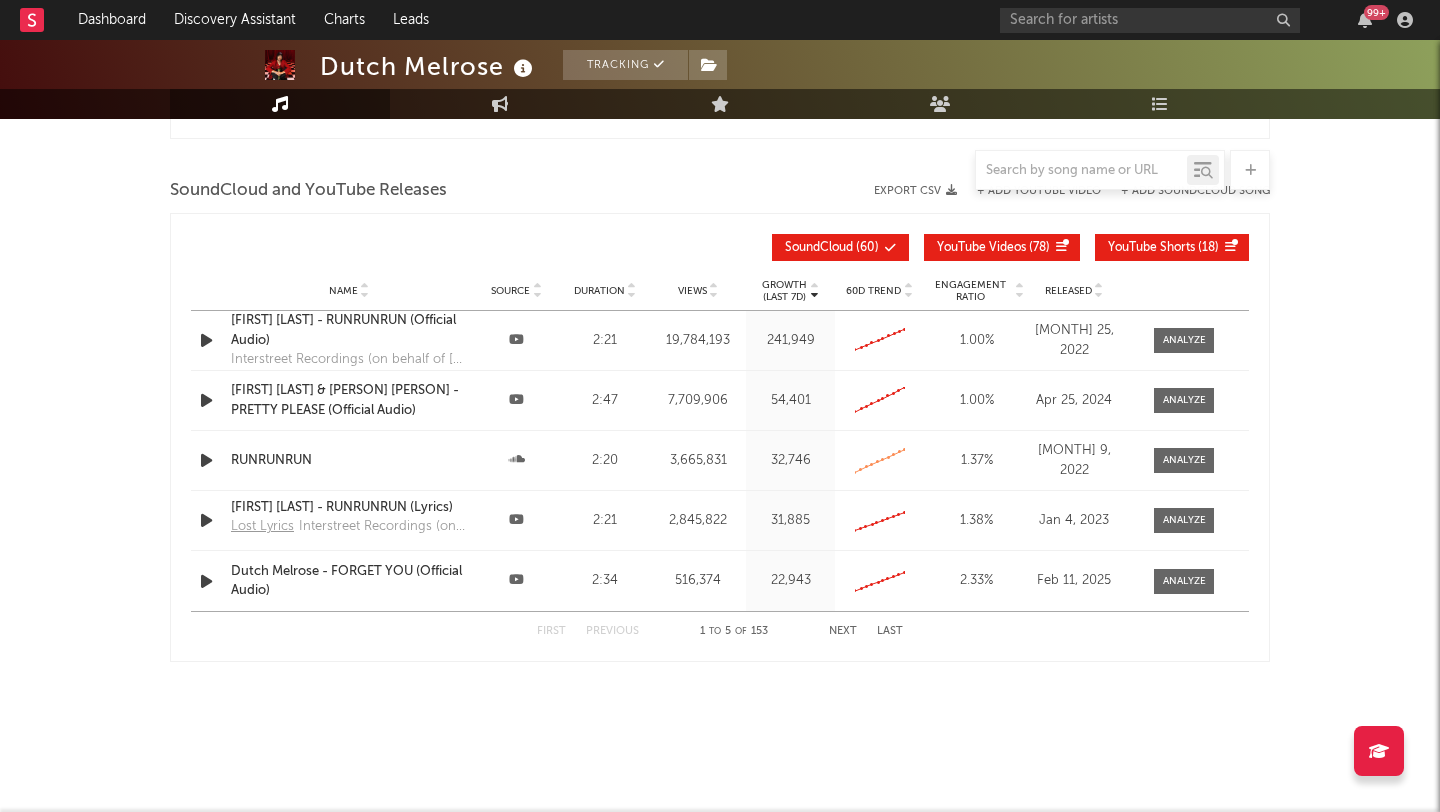 click at bounding box center (206, 581) 